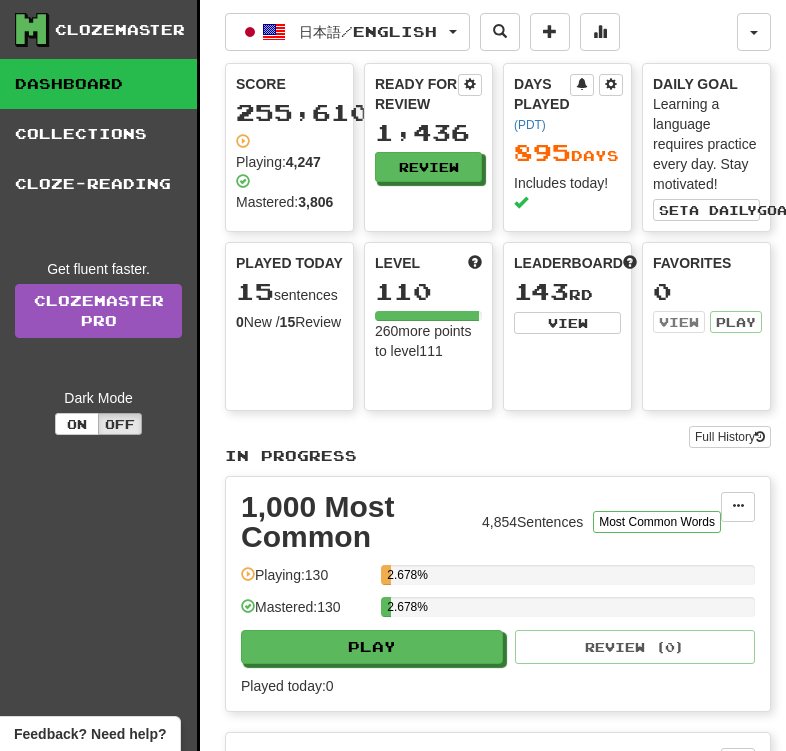 scroll, scrollTop: 0, scrollLeft: 0, axis: both 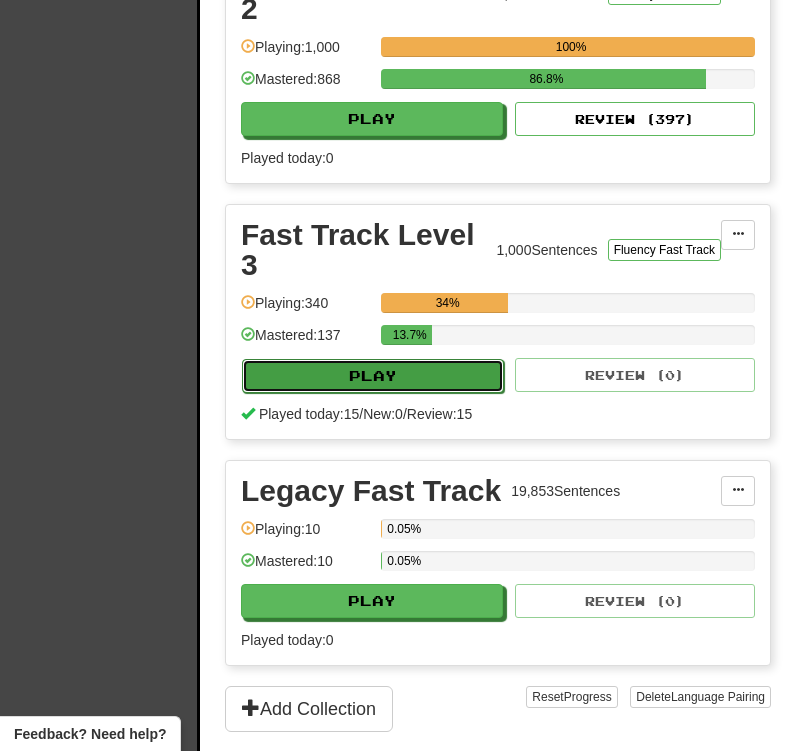 click on "Play" at bounding box center [373, 376] 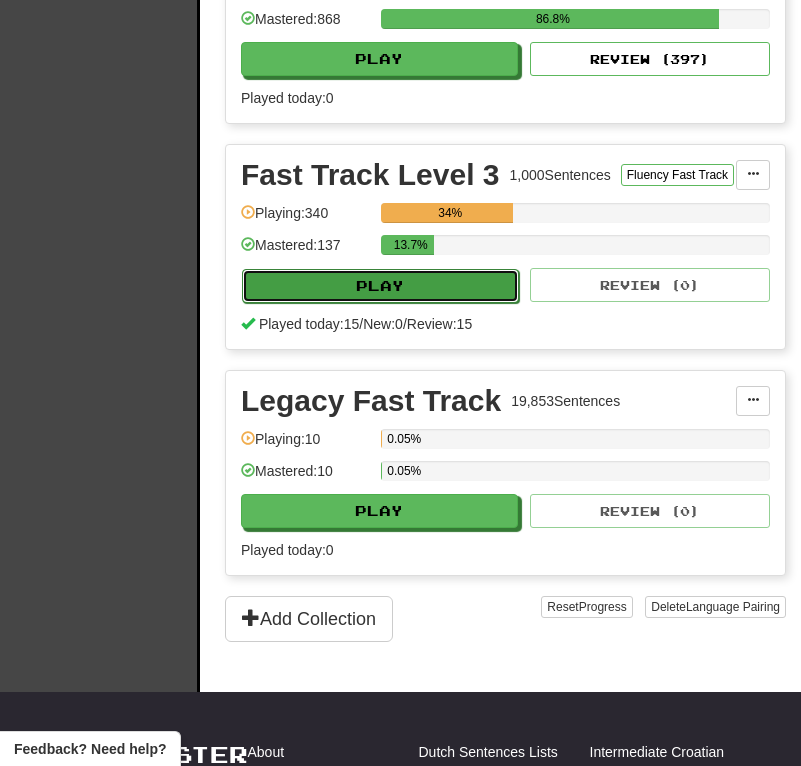 select on "**" 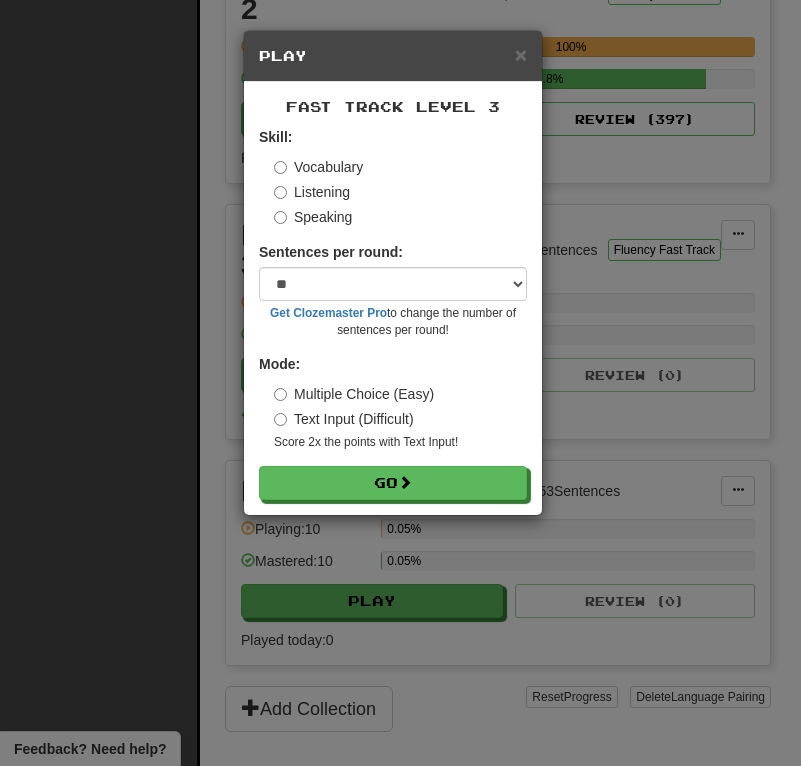 click on "Listening" at bounding box center (312, 192) 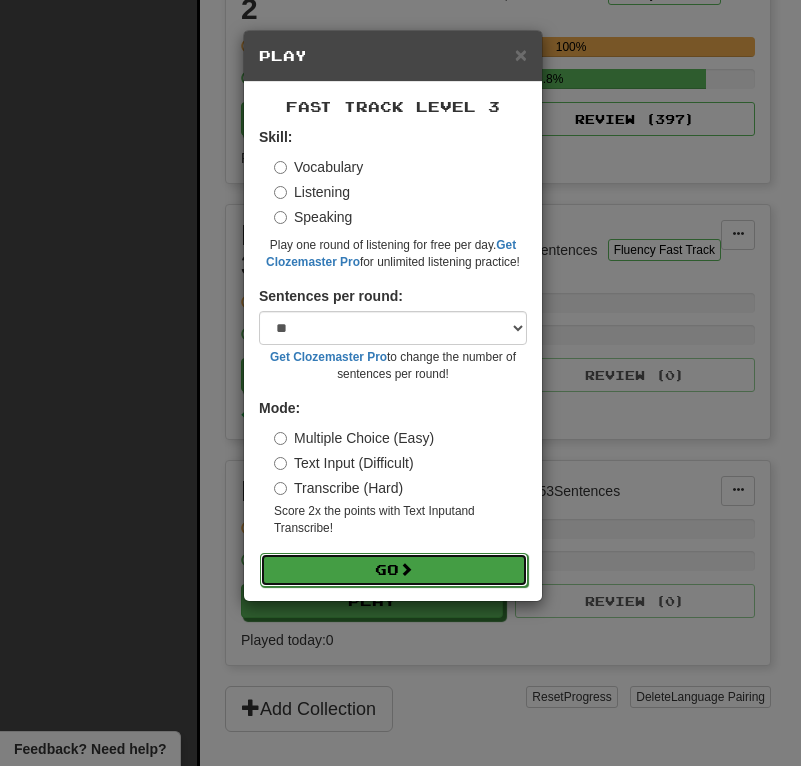 click on "Go" at bounding box center [394, 570] 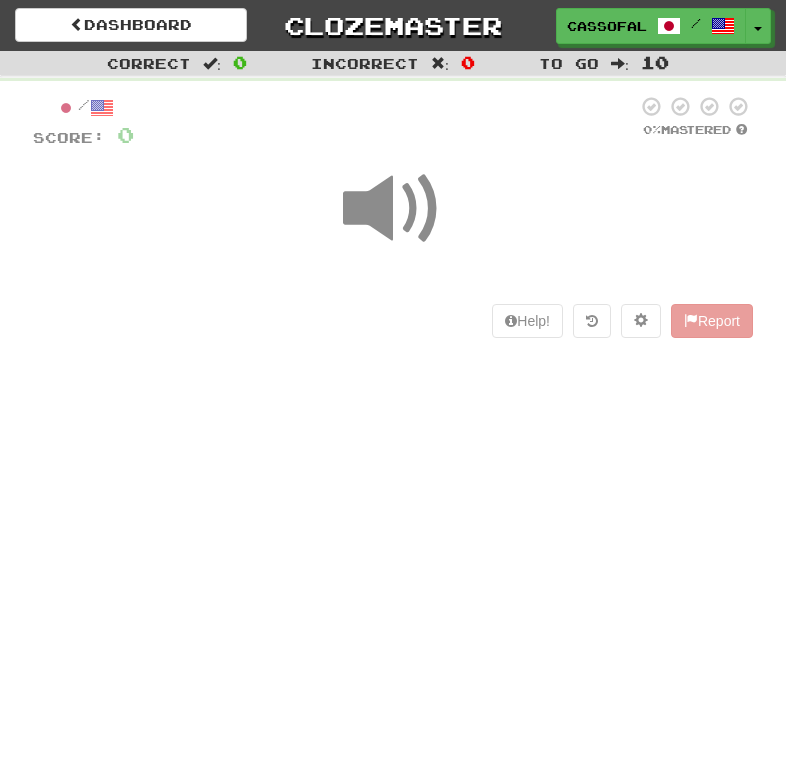 scroll, scrollTop: 0, scrollLeft: 0, axis: both 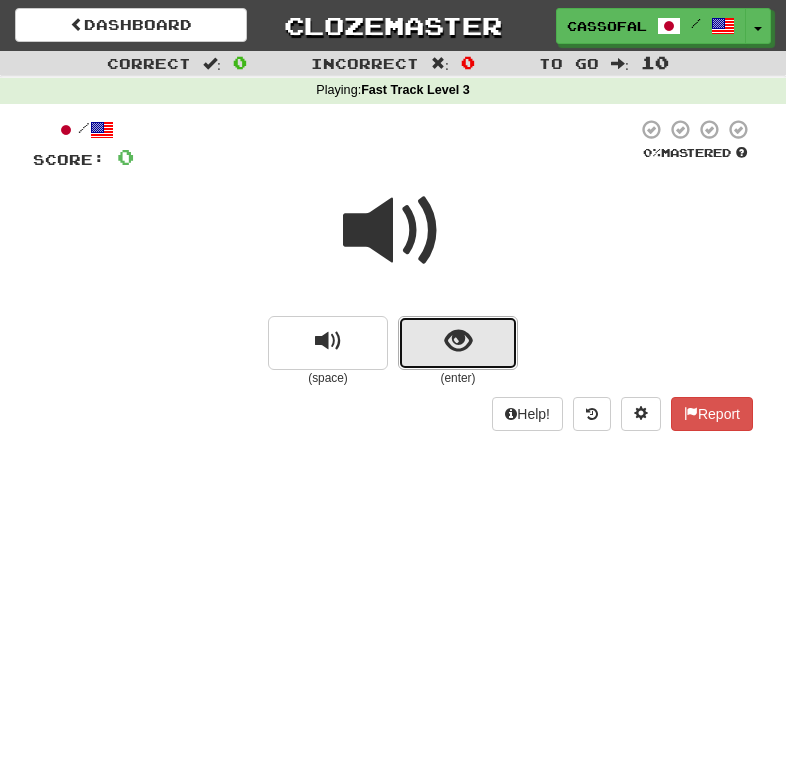 click at bounding box center (458, 343) 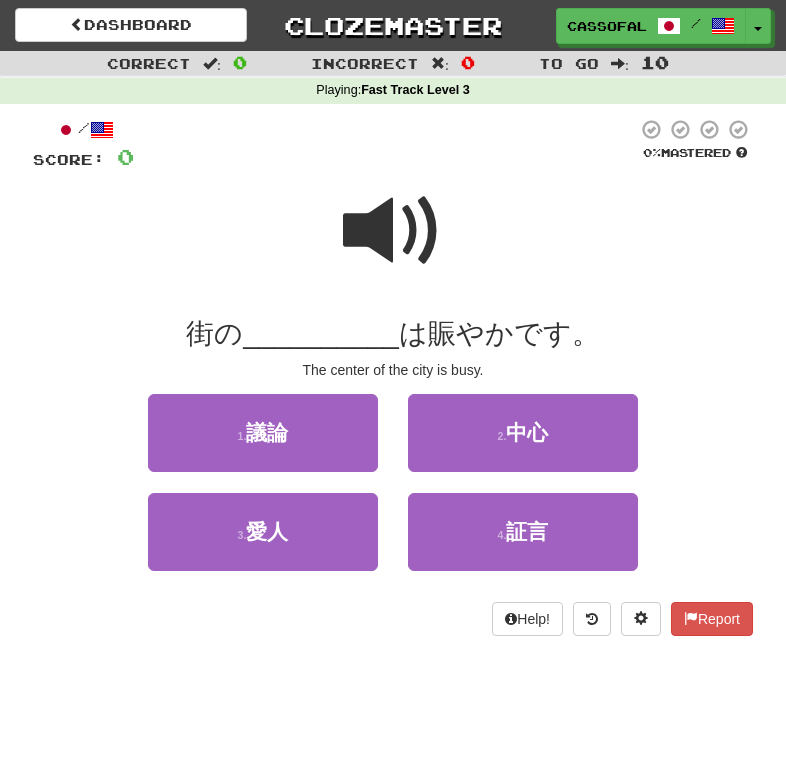 click at bounding box center (393, 231) 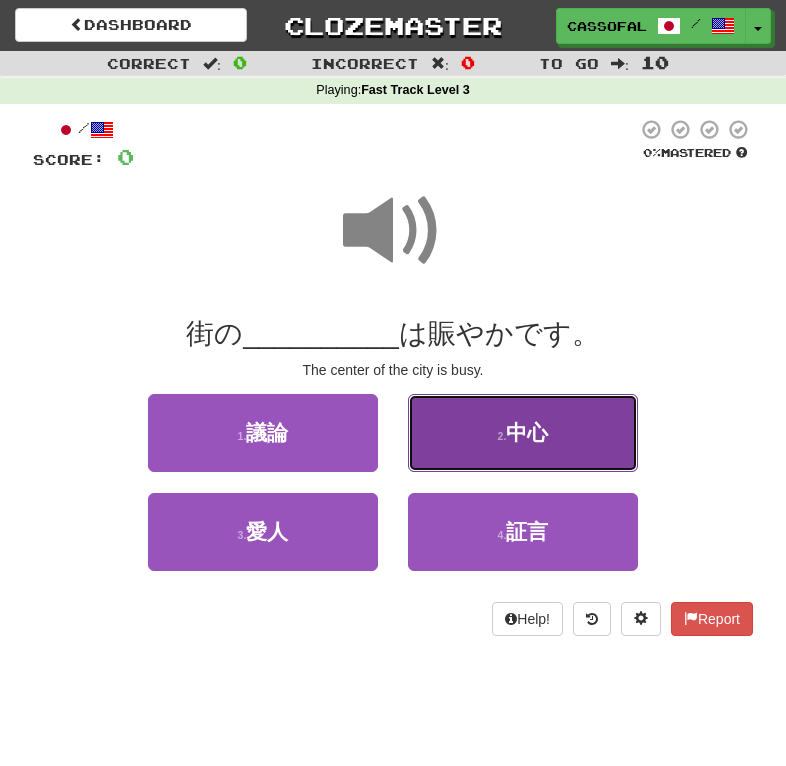 click on "2 .  中心" at bounding box center [523, 433] 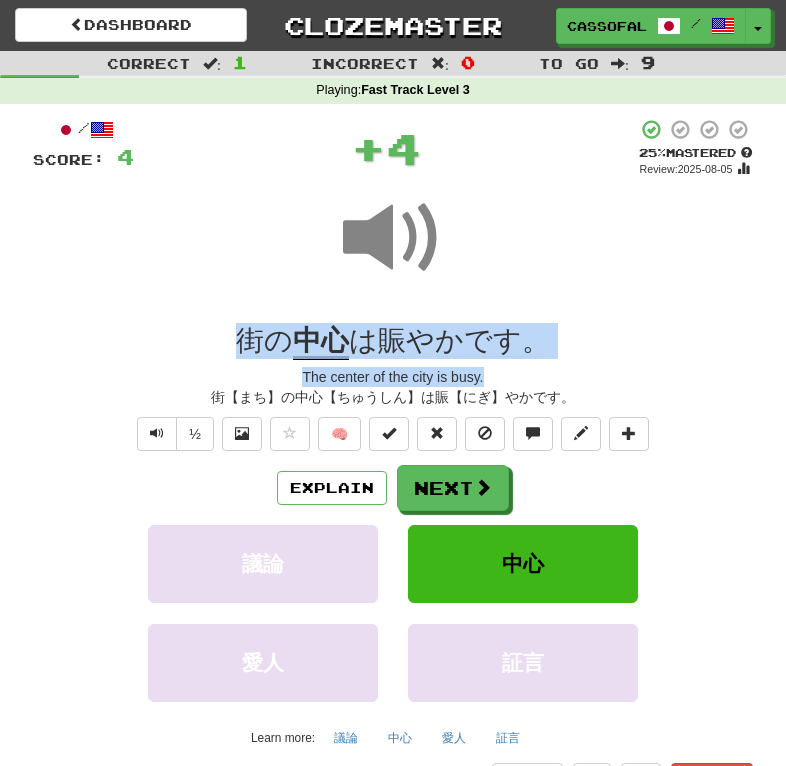 drag, startPoint x: 535, startPoint y: 380, endPoint x: 234, endPoint y: 335, distance: 304.34518 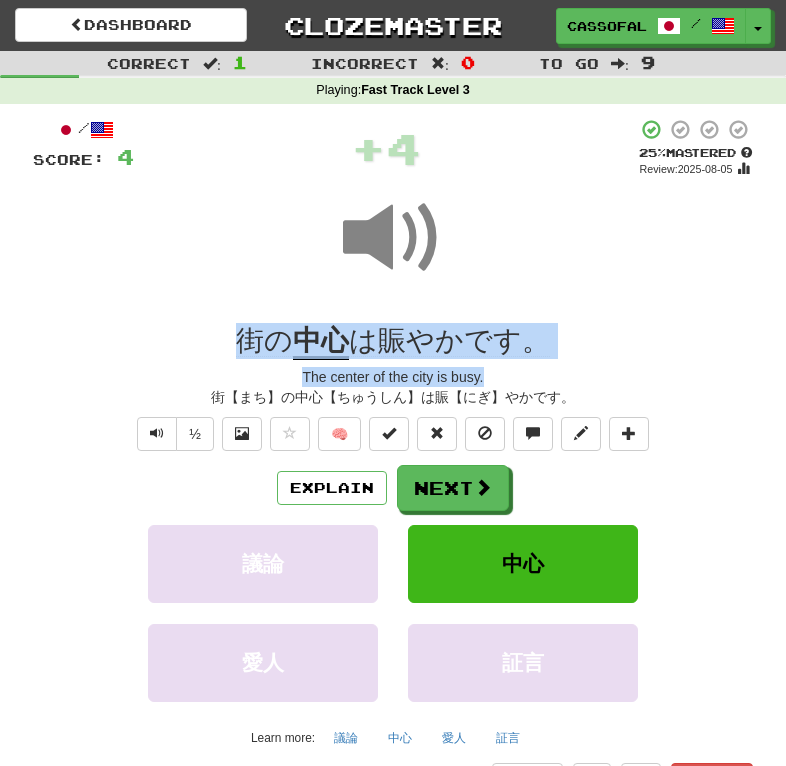 drag, startPoint x: 234, startPoint y: 335, endPoint x: 345, endPoint y: 344, distance: 111.364265 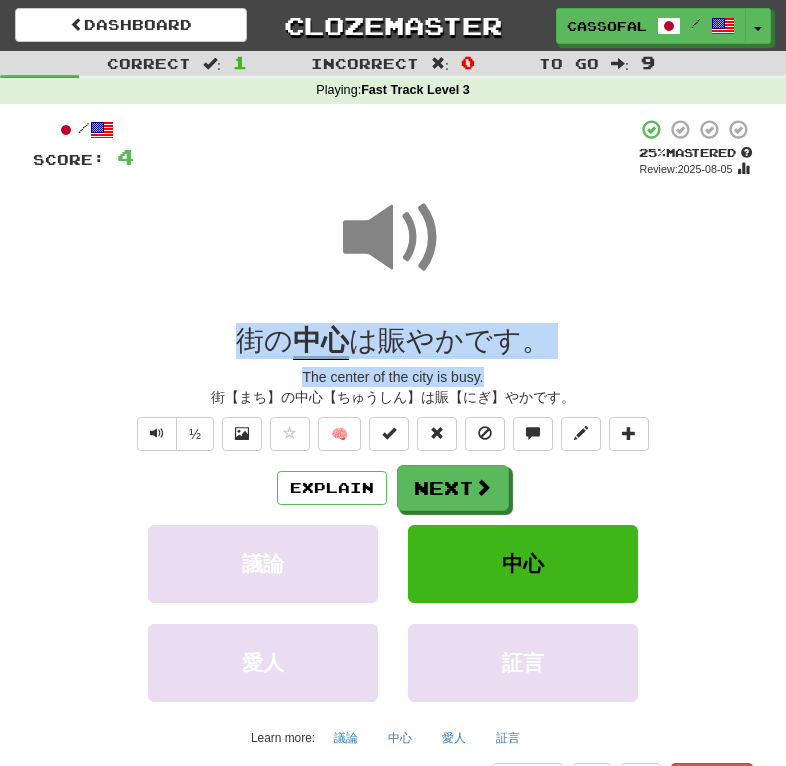 copy on "街の 中心 は賑やかです。 The center of the city is busy." 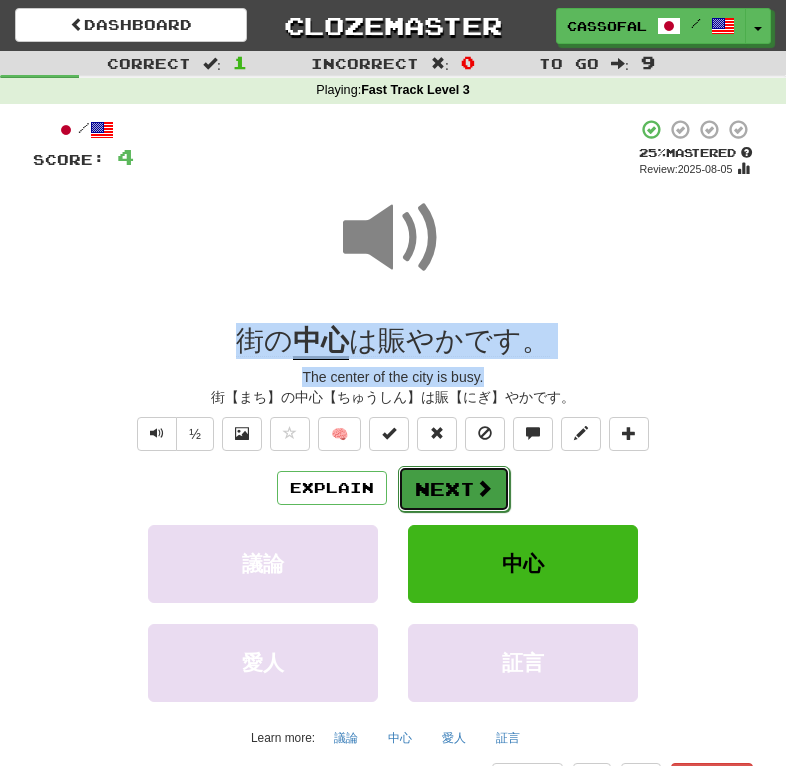 click at bounding box center [484, 488] 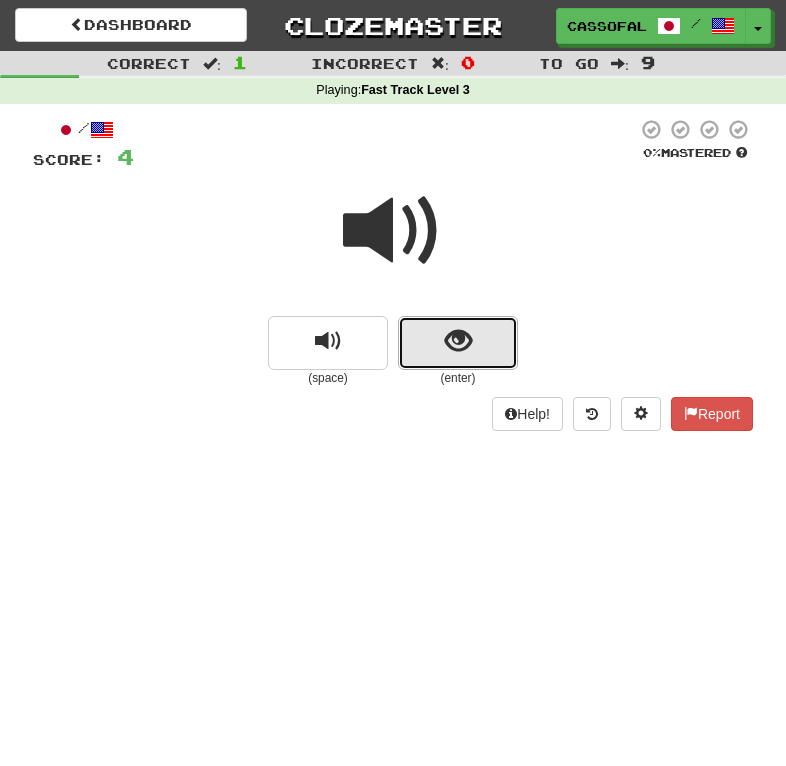click at bounding box center [458, 343] 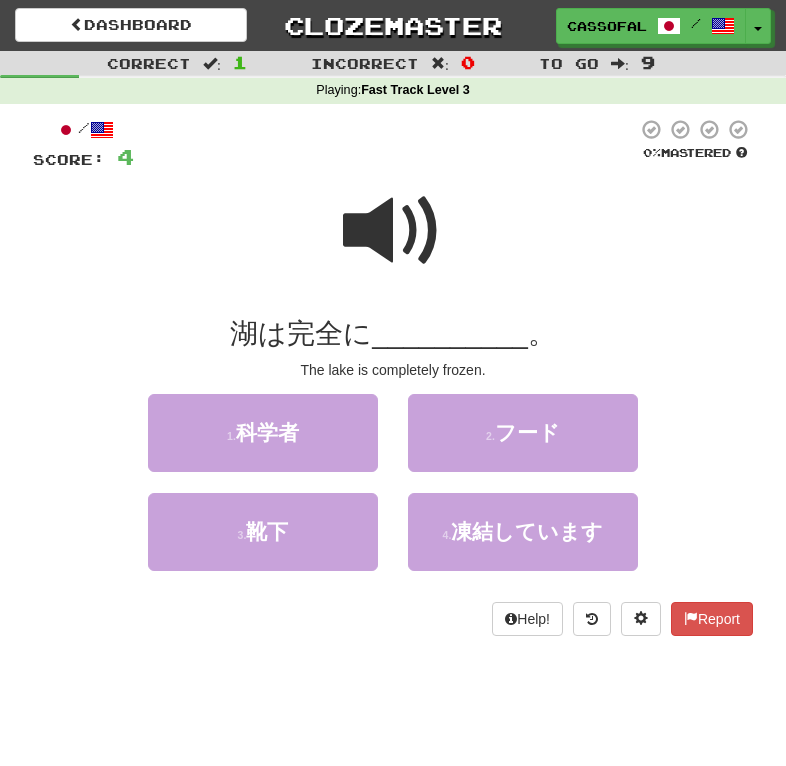 click at bounding box center [393, 231] 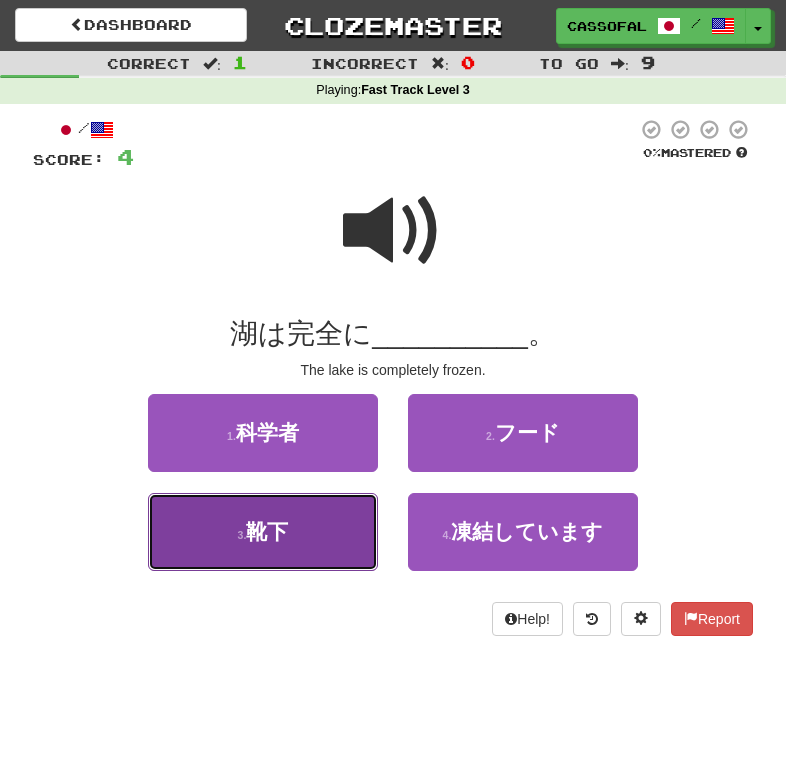 click on "靴下" at bounding box center (267, 531) 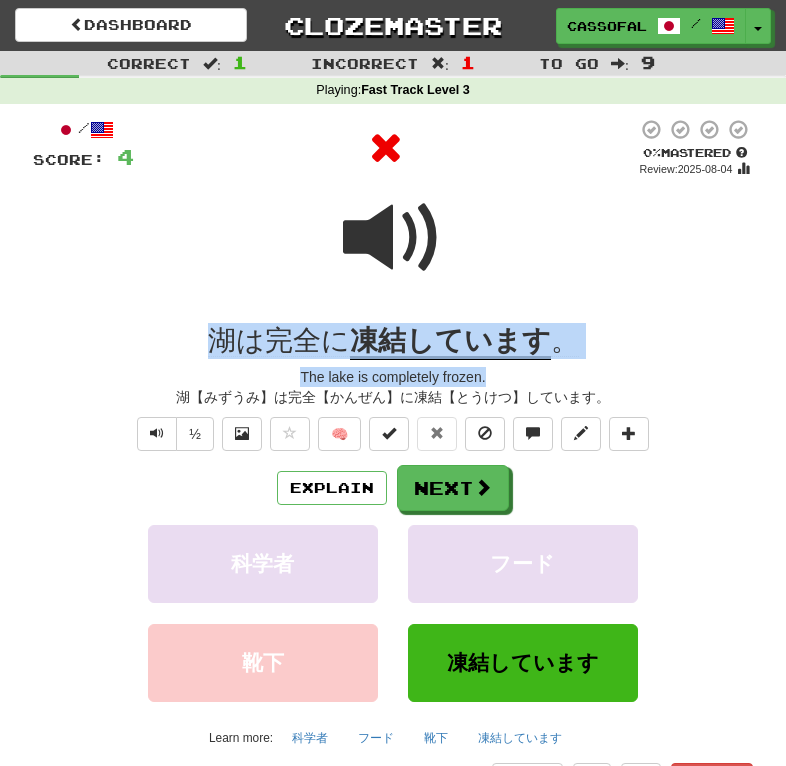 drag, startPoint x: 169, startPoint y: 339, endPoint x: 693, endPoint y: 377, distance: 525.37604 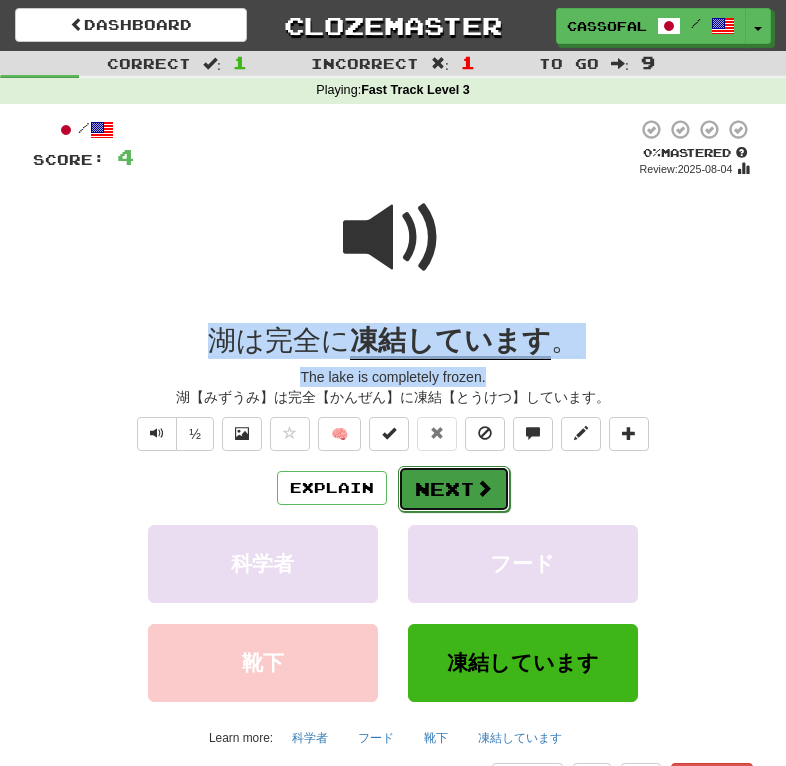 click on "Next" at bounding box center (454, 489) 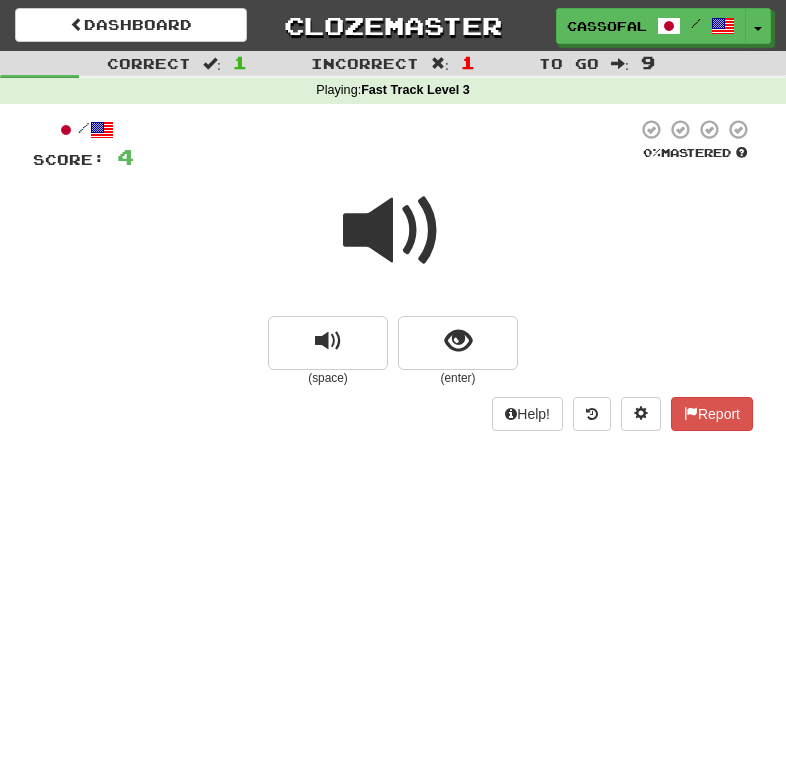 click on "(space) (enter)" at bounding box center [393, 351] 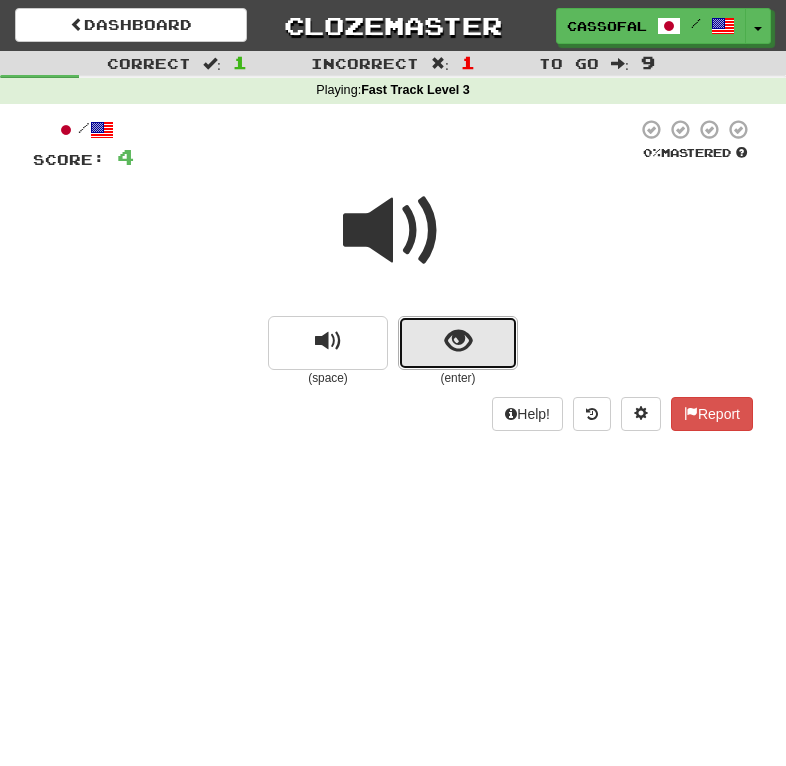 click at bounding box center [458, 343] 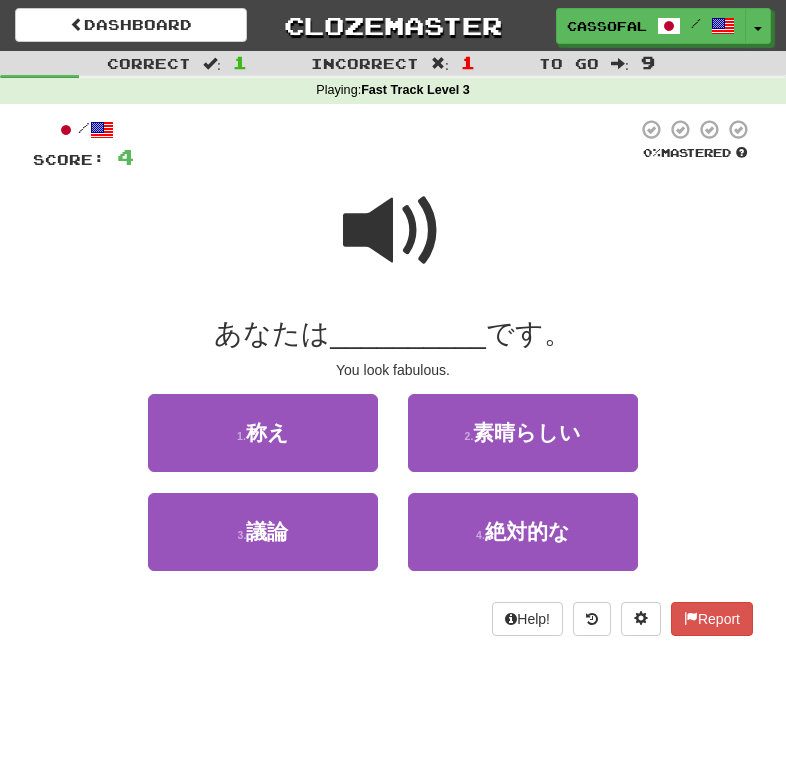 click at bounding box center [393, 231] 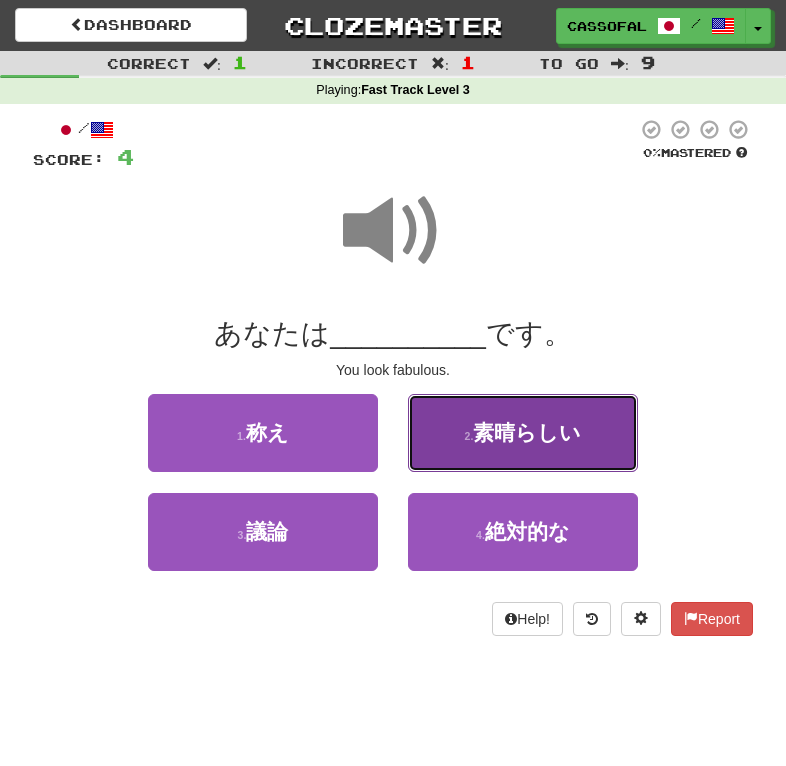 click on "2 .  素晴らしい" at bounding box center (523, 433) 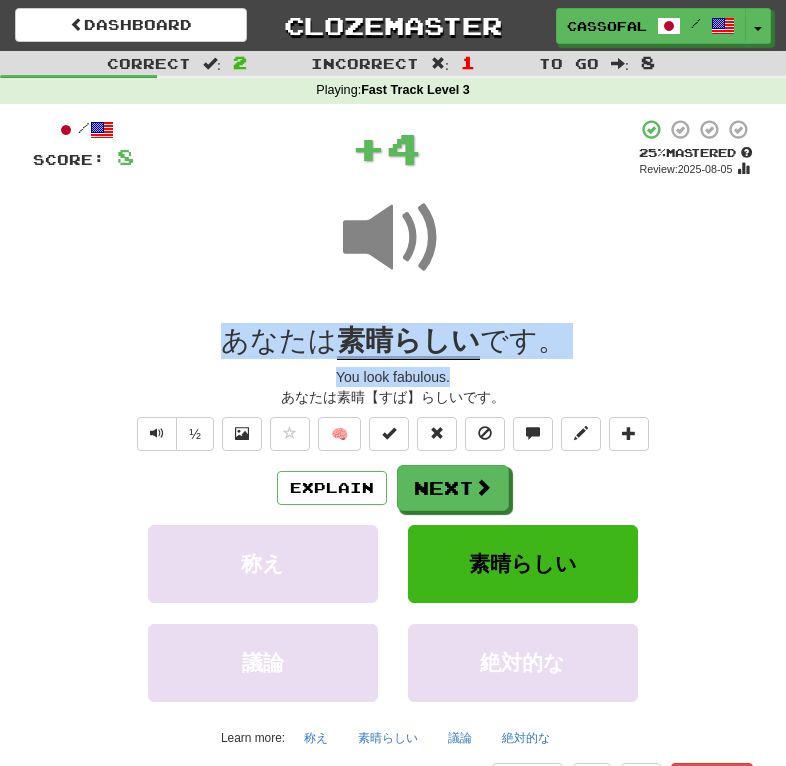 drag, startPoint x: 212, startPoint y: 320, endPoint x: 494, endPoint y: 386, distance: 289.62045 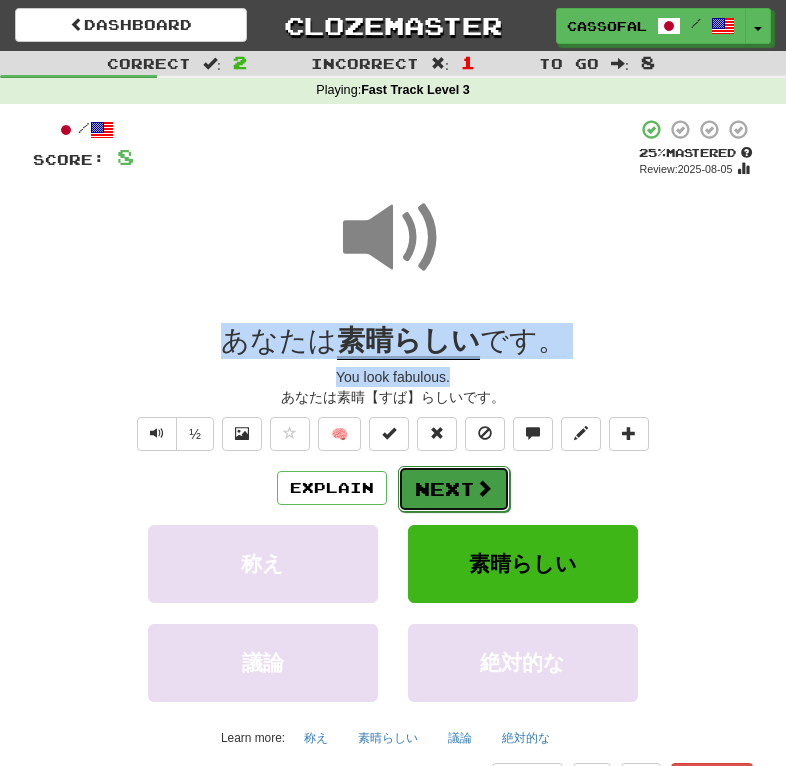 click at bounding box center (484, 488) 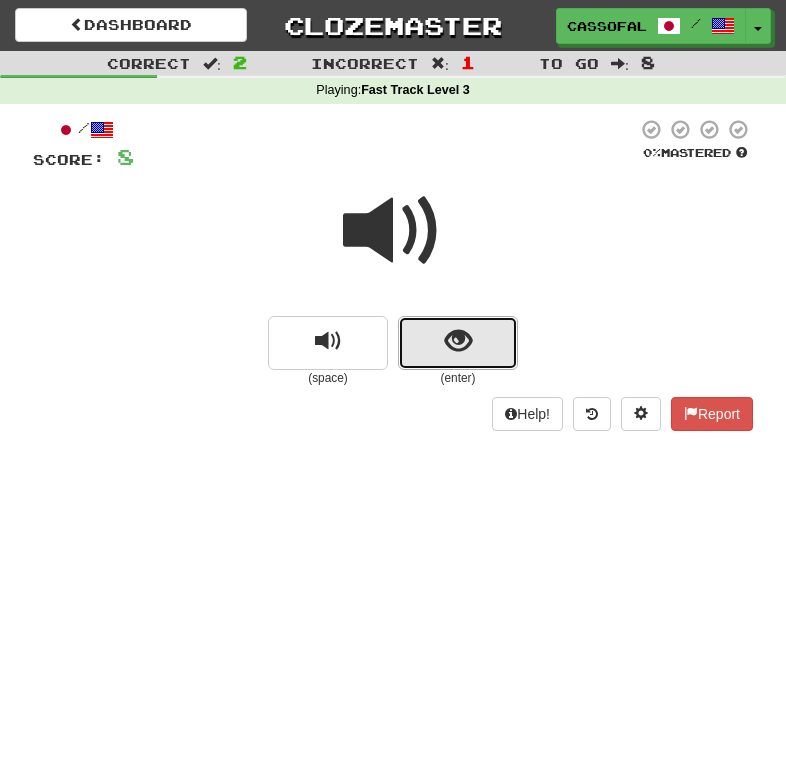 click at bounding box center (458, 343) 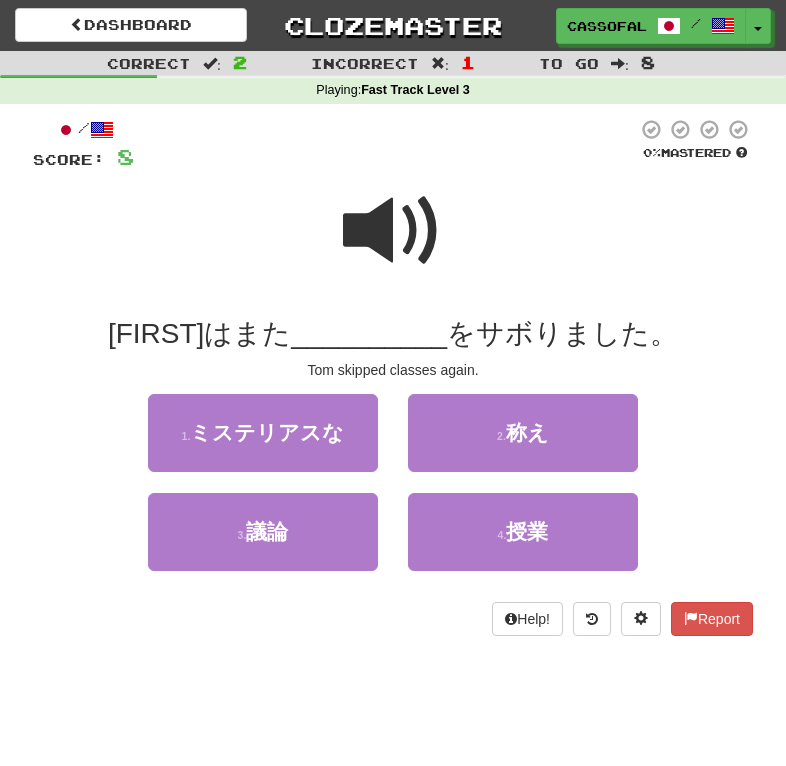 click at bounding box center (393, 231) 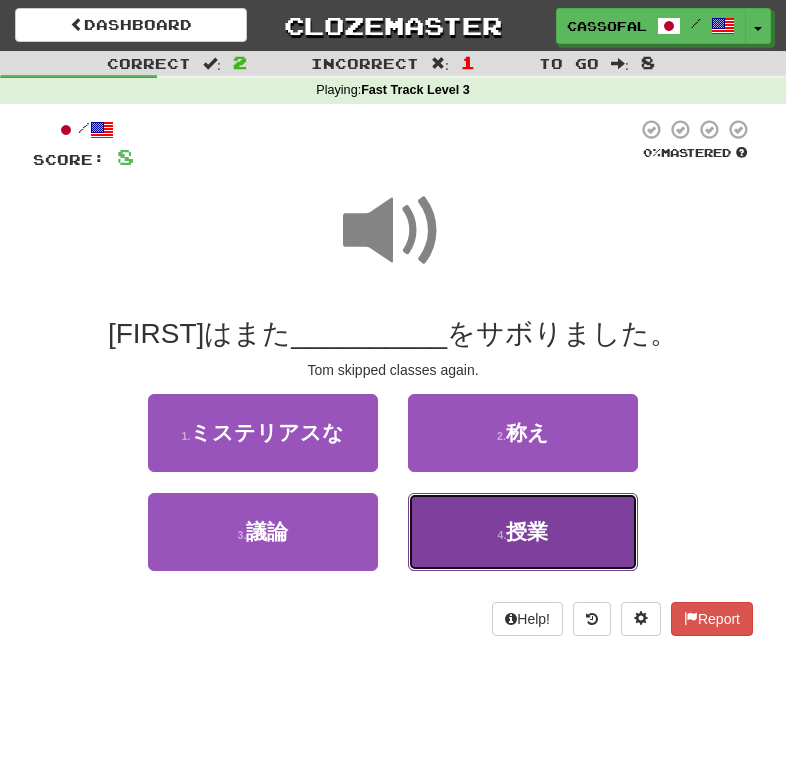 click on "4 ." at bounding box center [502, 535] 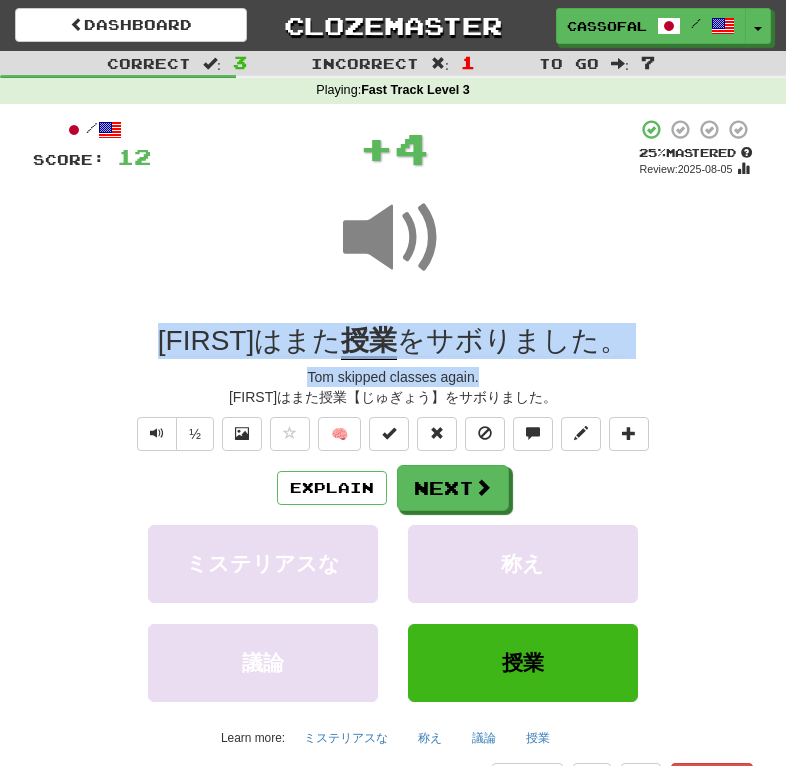 drag, startPoint x: 161, startPoint y: 333, endPoint x: 718, endPoint y: 374, distance: 558.50696 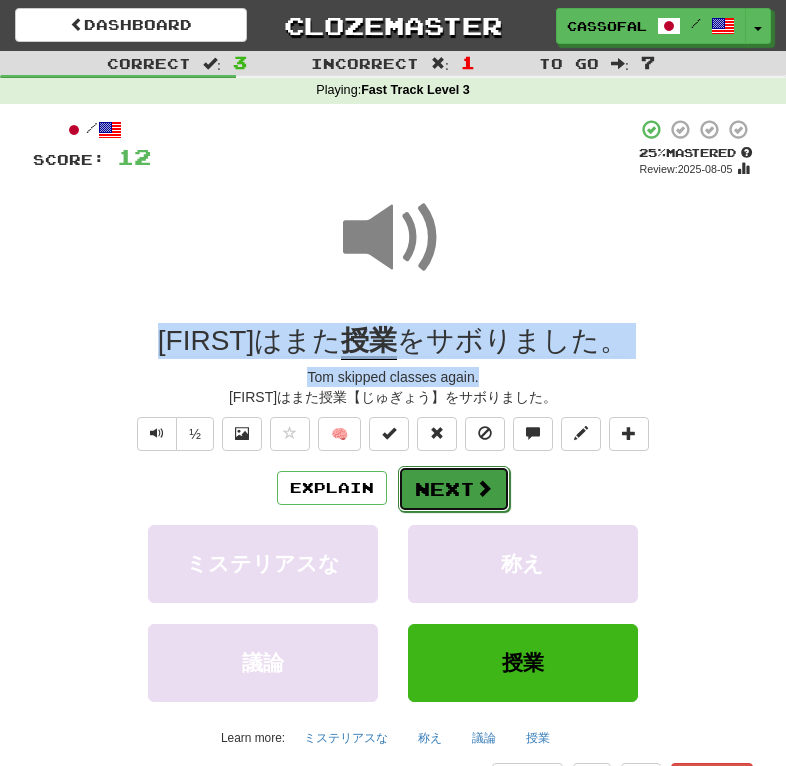 click on "Next" at bounding box center (454, 489) 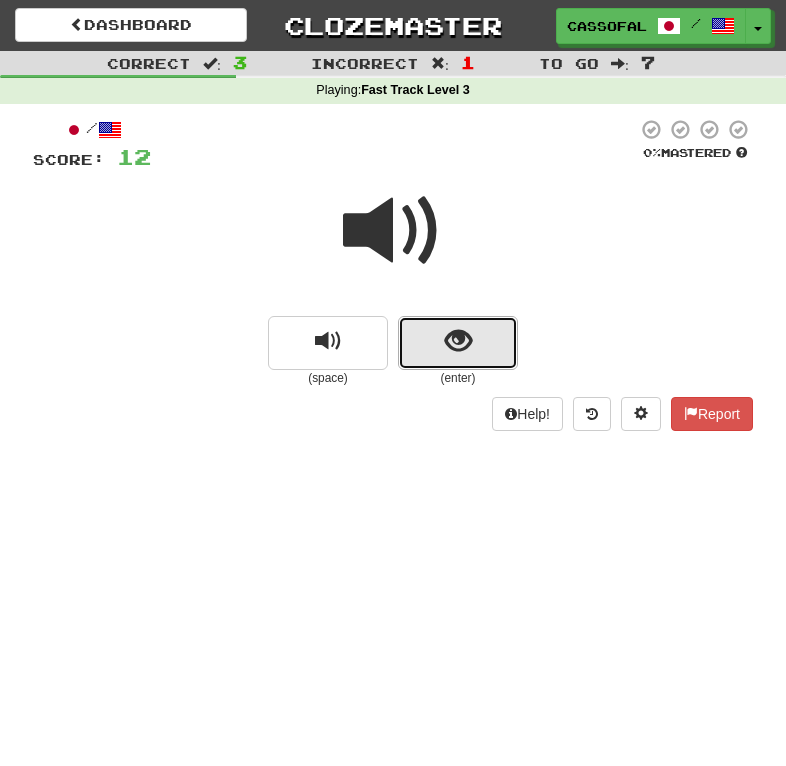 click at bounding box center [458, 343] 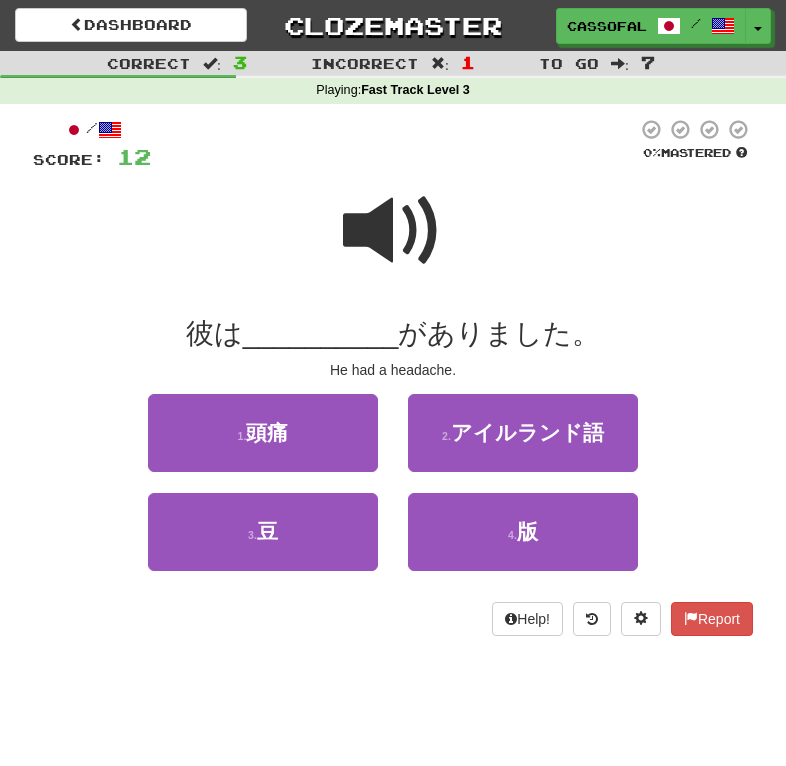 click at bounding box center (393, 231) 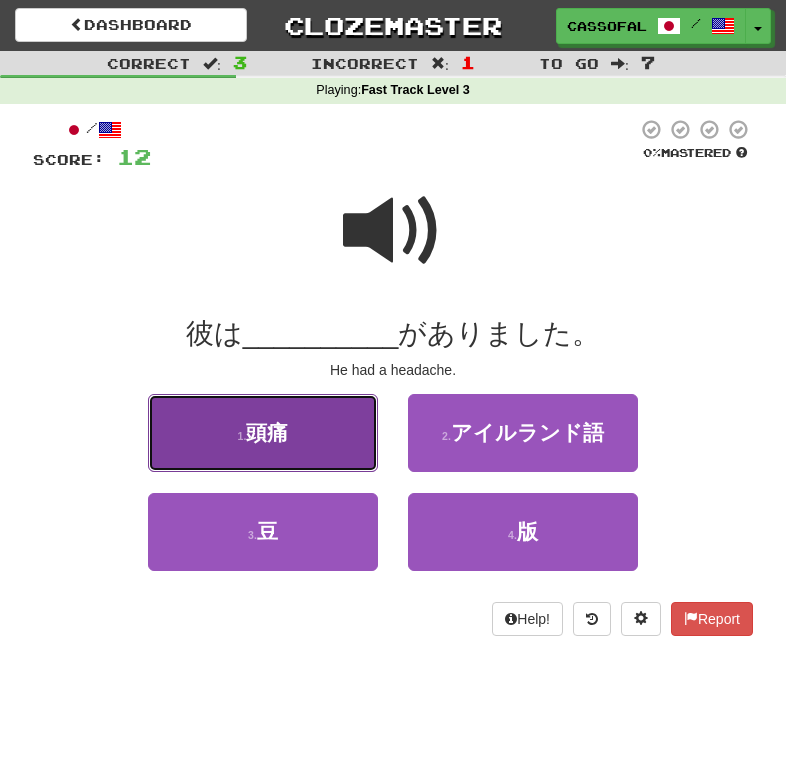 click on "1 .  頭痛" at bounding box center (263, 433) 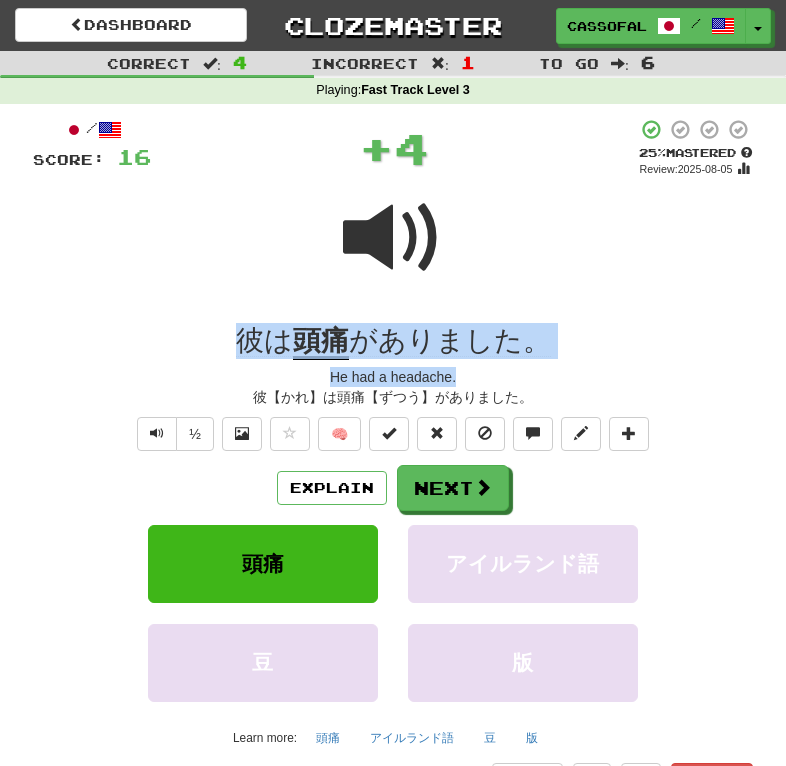 drag, startPoint x: 204, startPoint y: 326, endPoint x: 605, endPoint y: 374, distance: 403.8626 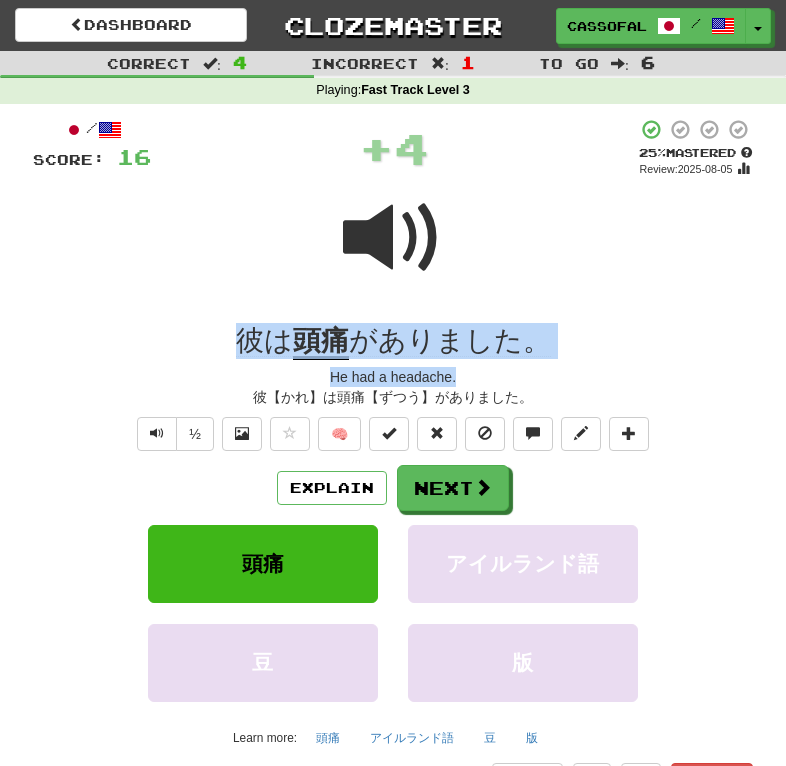 copy on "彼は 頭痛 がありました。 He had a headache." 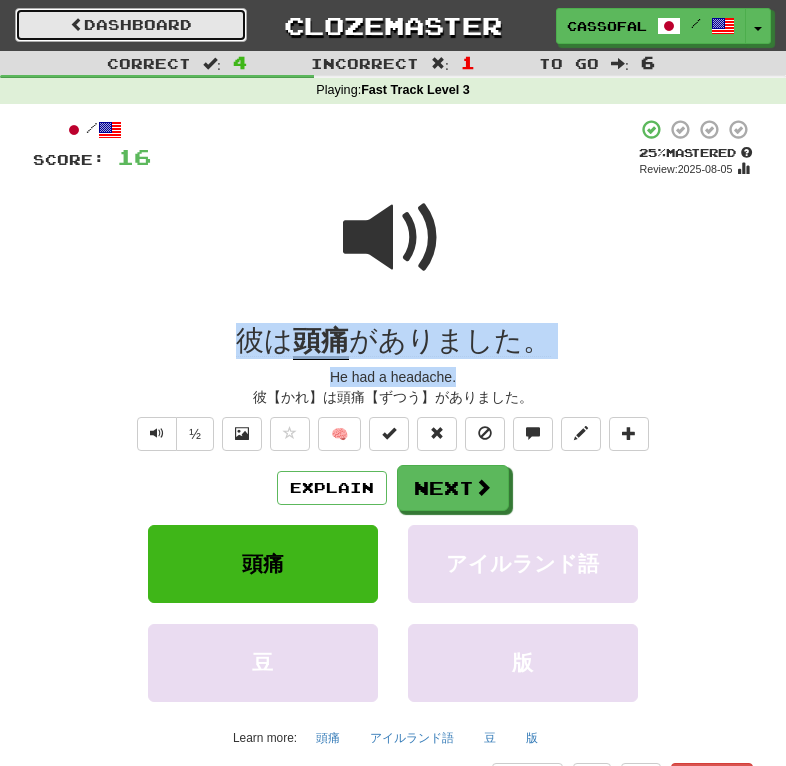 click on "Dashboard" at bounding box center [131, 25] 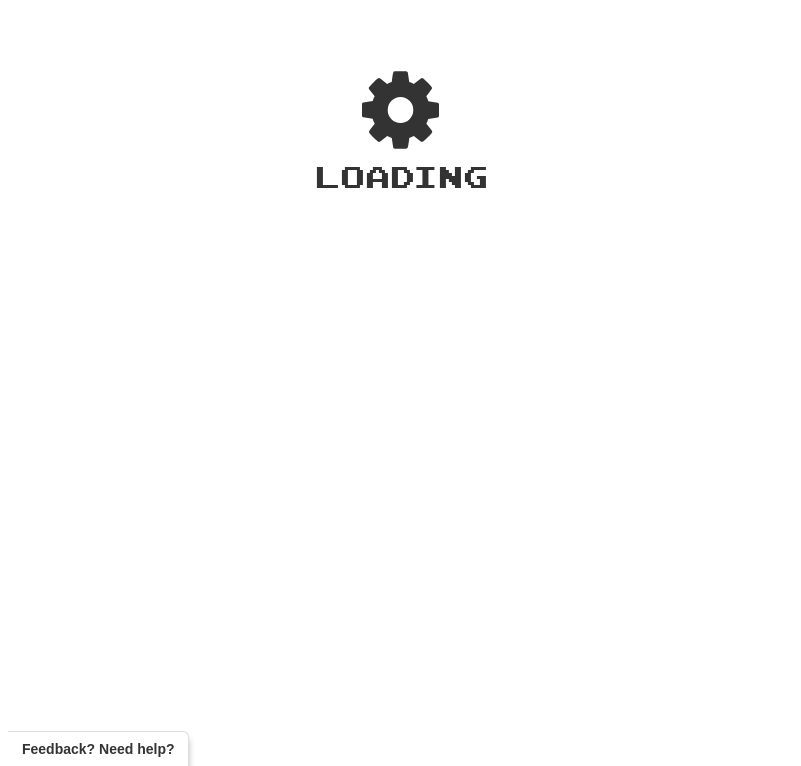 scroll, scrollTop: 0, scrollLeft: 0, axis: both 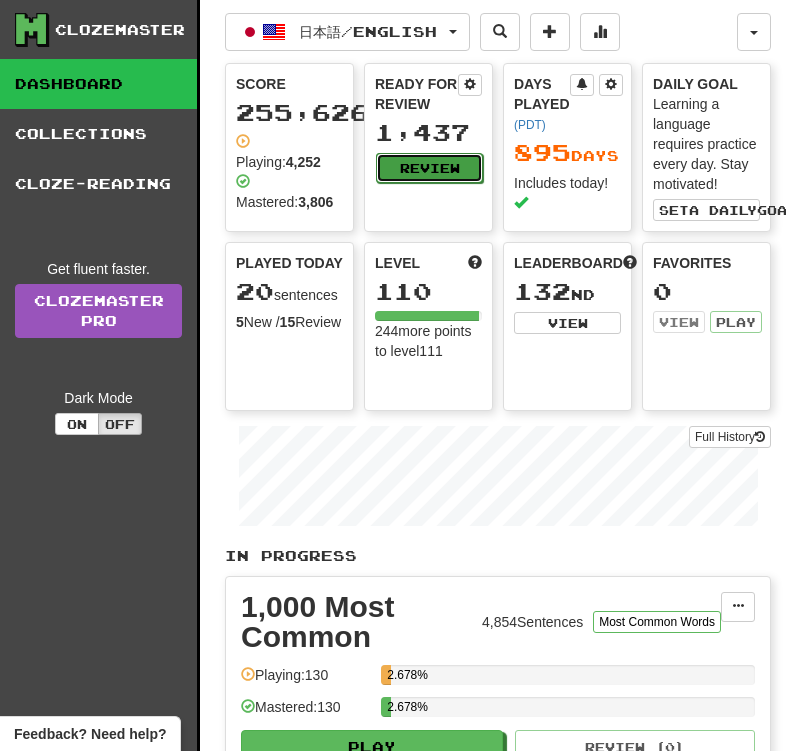 click on "Review" at bounding box center [429, 168] 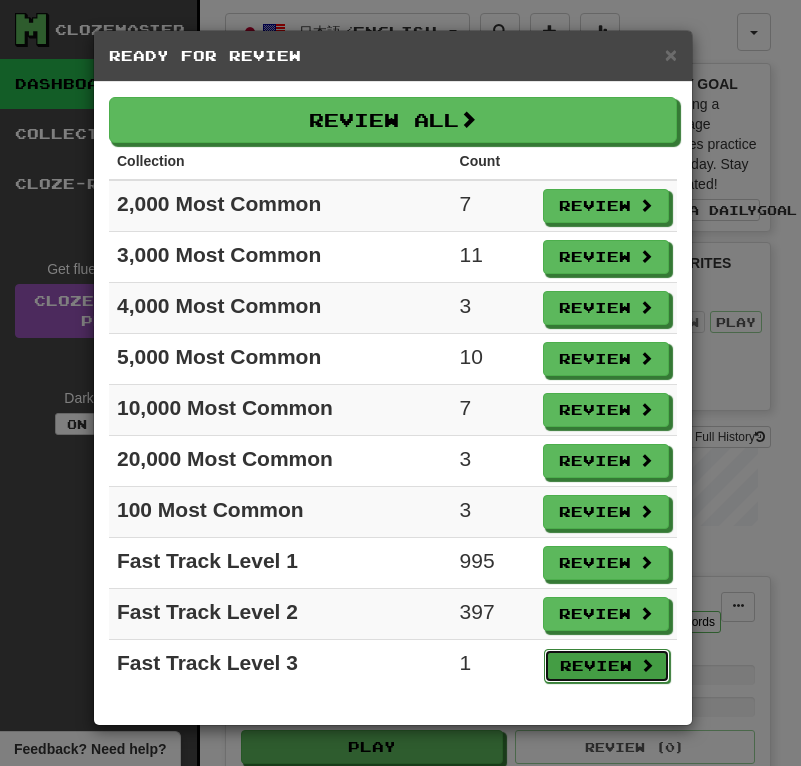 click on "Review" at bounding box center (607, 666) 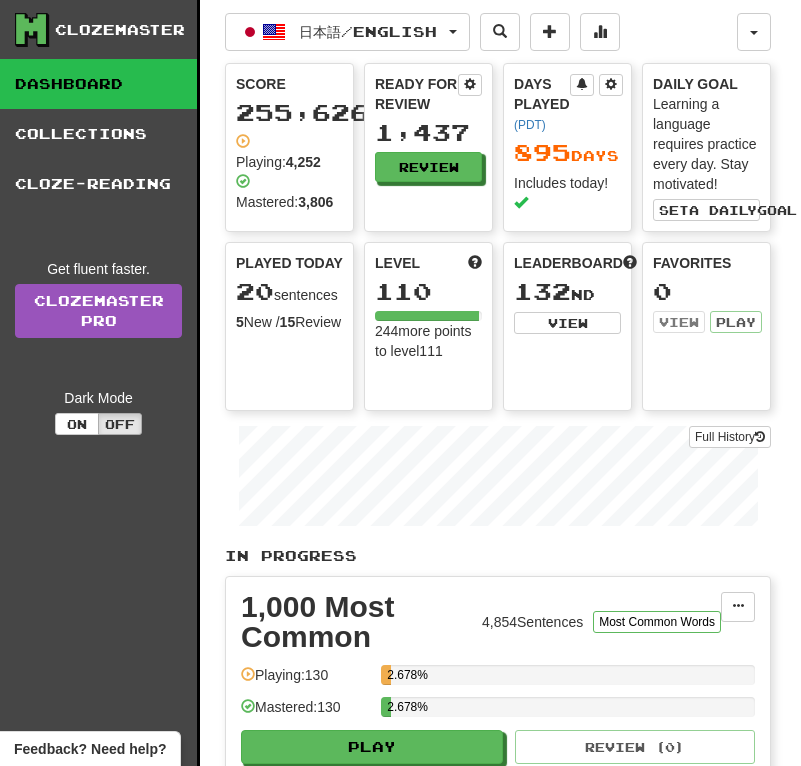 select on "**" 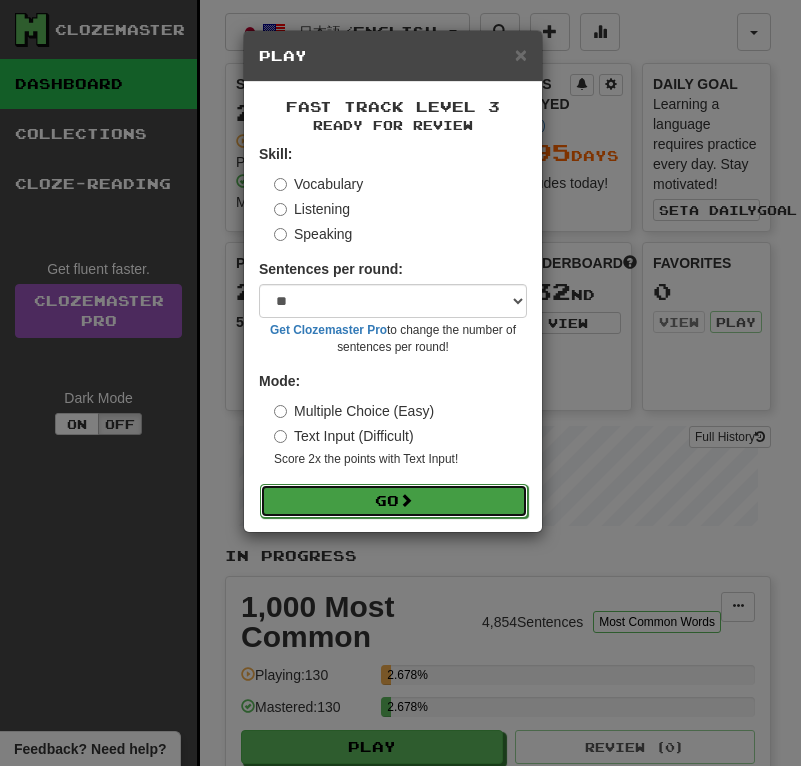 click on "Go" at bounding box center (394, 501) 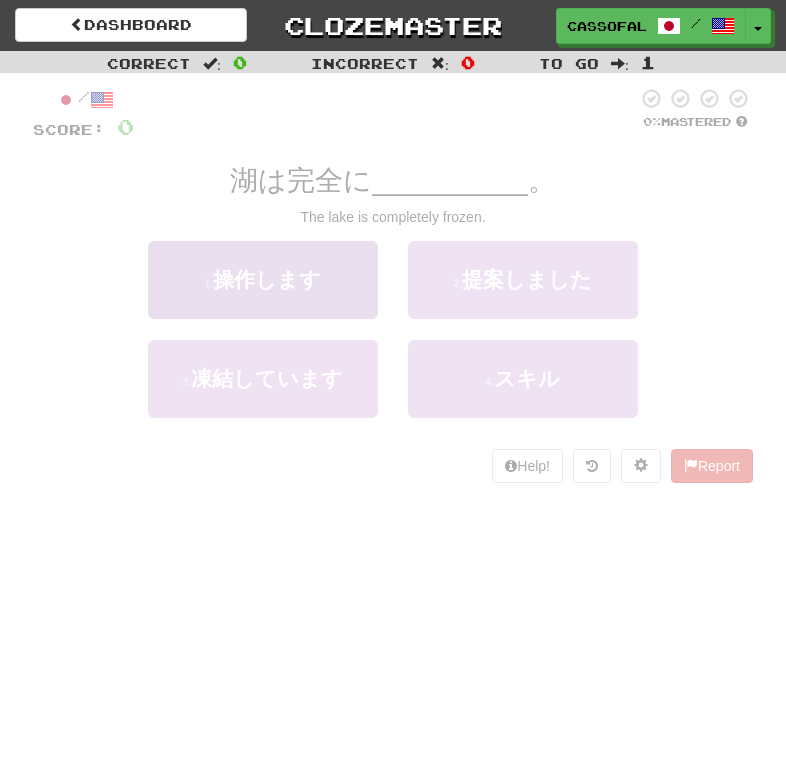 scroll, scrollTop: 0, scrollLeft: 0, axis: both 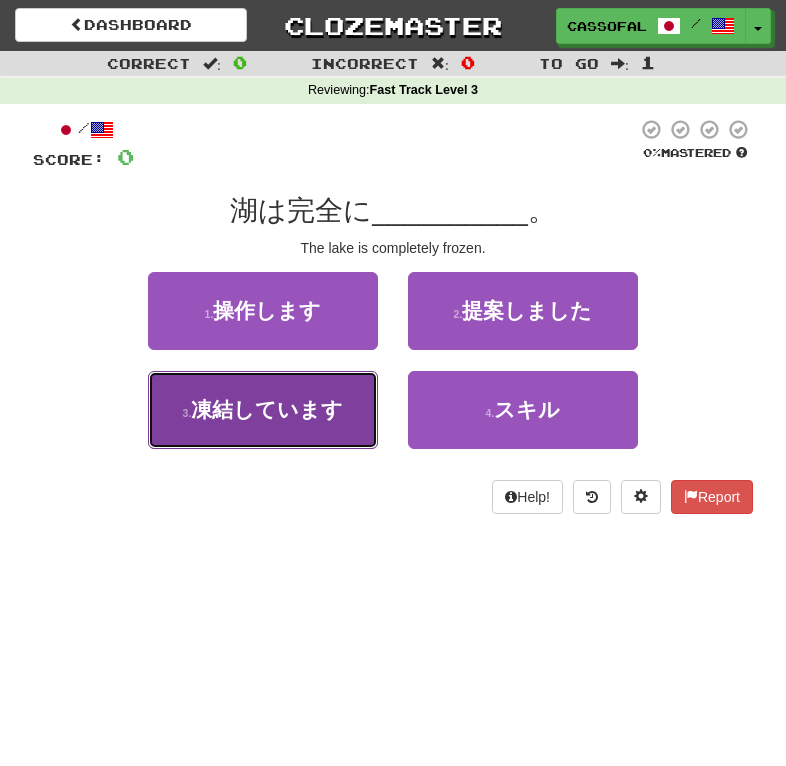 click on "3 .  凍結しています" at bounding box center [263, 410] 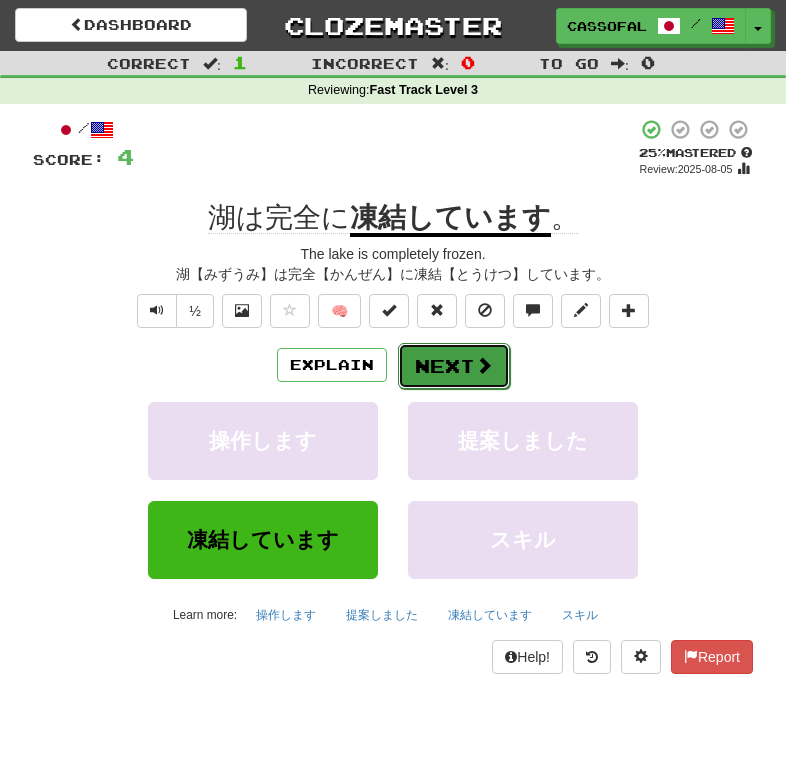 click on "Next" at bounding box center [454, 366] 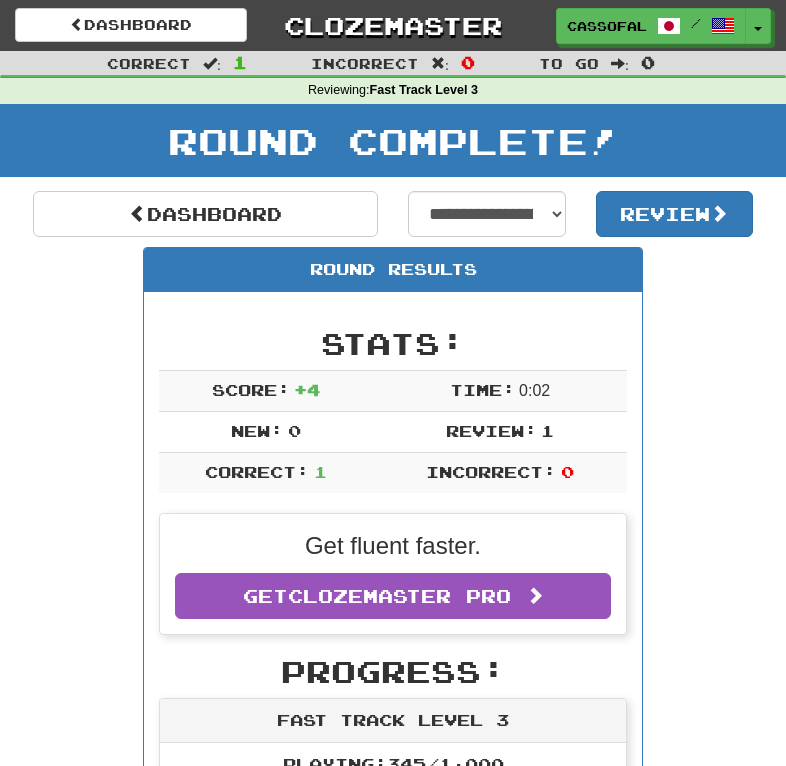 click on "Round Results Stats: Score:   + 4 Time:   0 : 0 2 New:   0 Review:   1 Correct:   1 Incorrect:   0 Get fluent faster. Get  Clozemaster Pro   Progress: Fast Track Level 3 Playing:  345  /  1,000 34.5% Mastered:  137  /  1,000 13.7% Ready for Review:  0  /  Level:  110 240  points to level  111  - keep going! Ranked:  130 th  this week Sentences:  Report 湖は完全に 凍結しています 。 The lake is completely frozen." at bounding box center [393, 777] 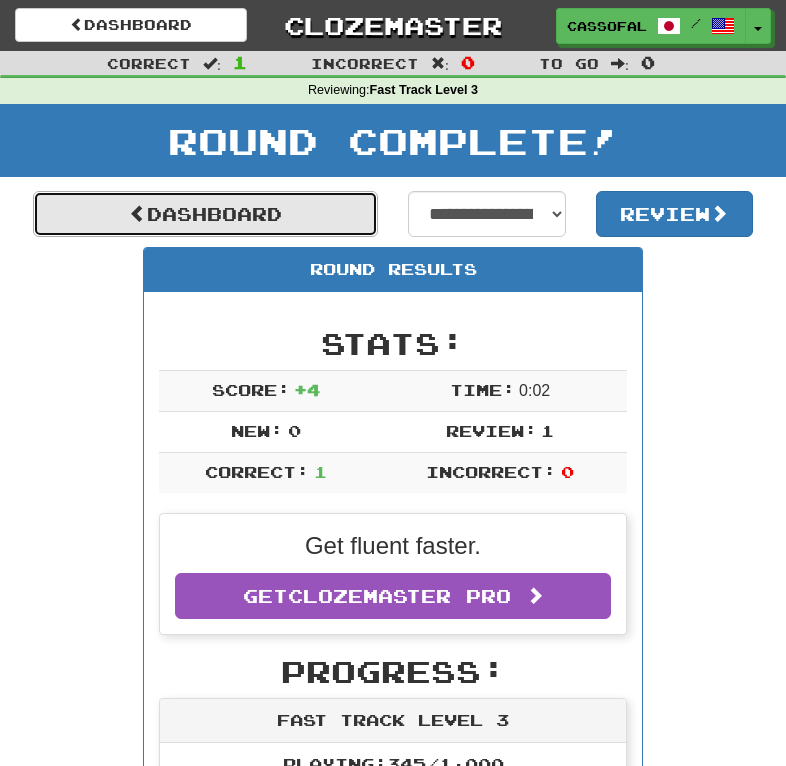 click on "Dashboard" at bounding box center (205, 214) 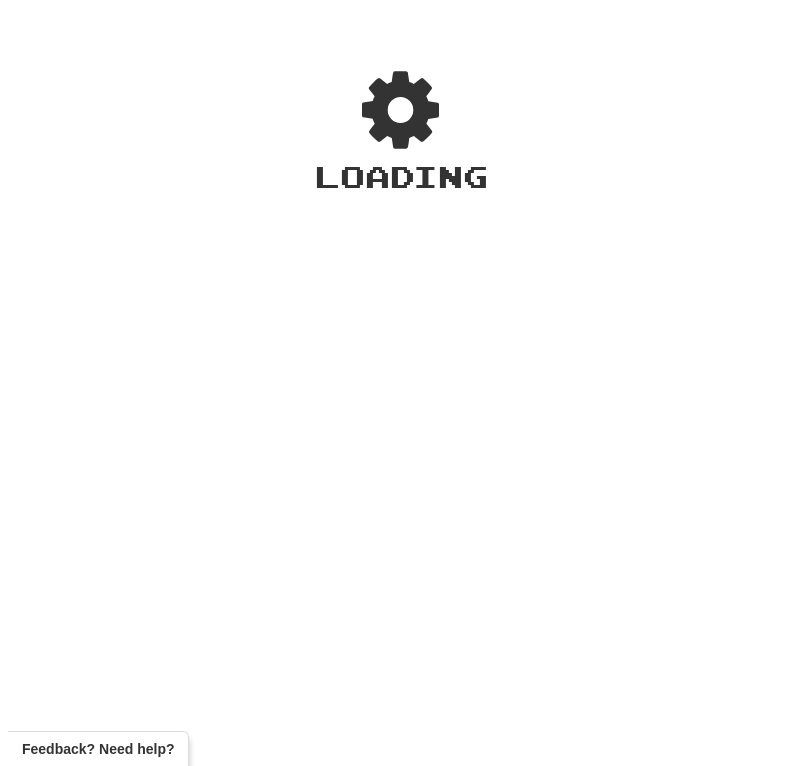 scroll, scrollTop: 0, scrollLeft: 0, axis: both 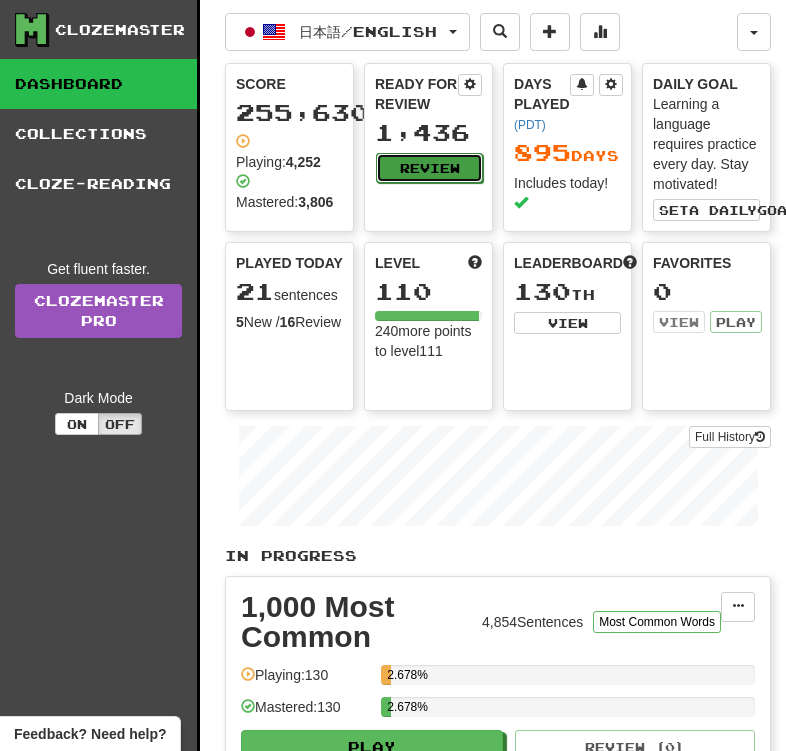 click on "Review" at bounding box center (429, 168) 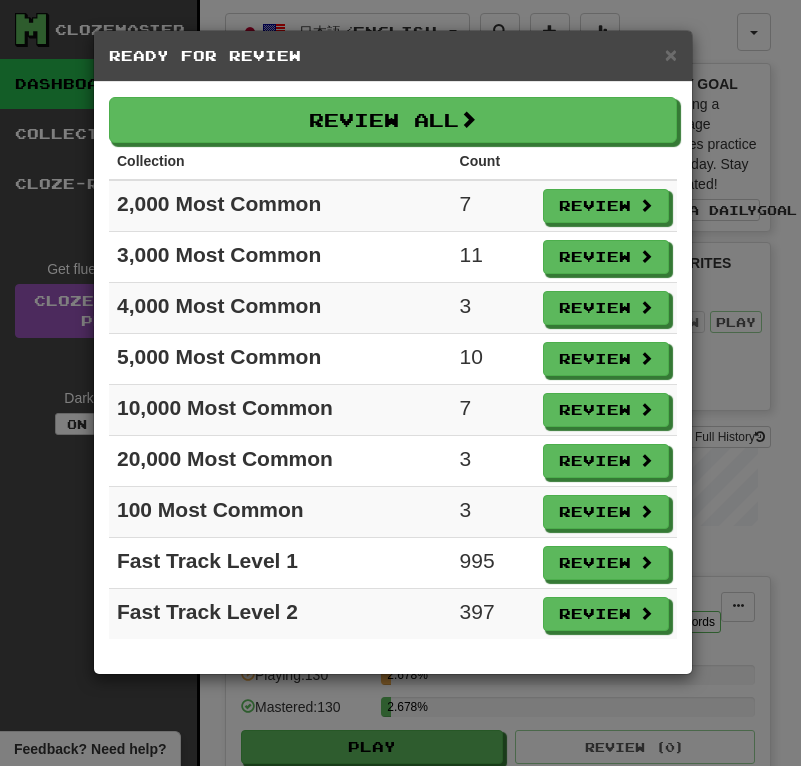 click on "Review" at bounding box center (606, 257) 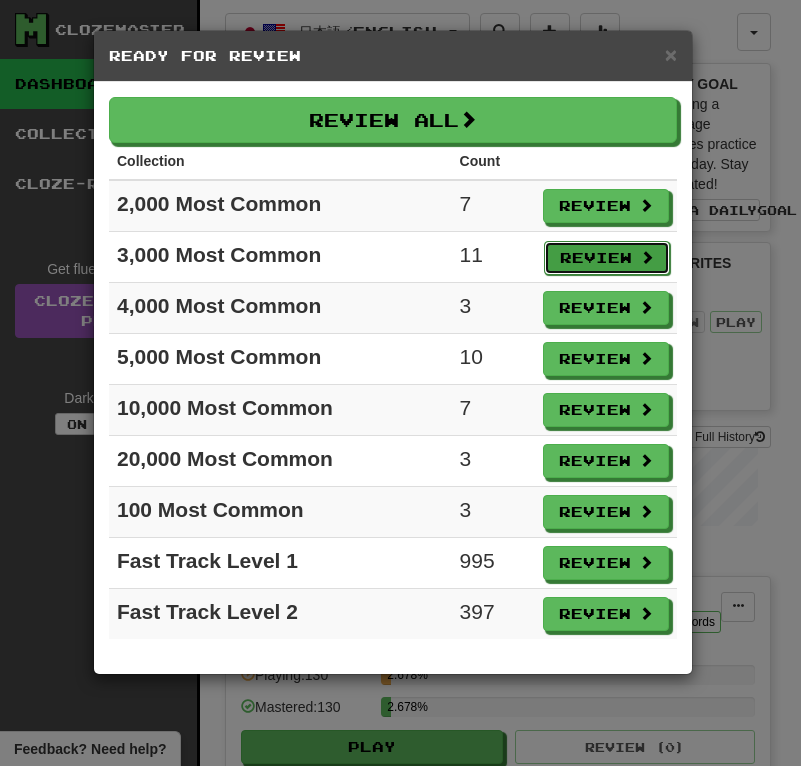 click on "Review" at bounding box center [607, 258] 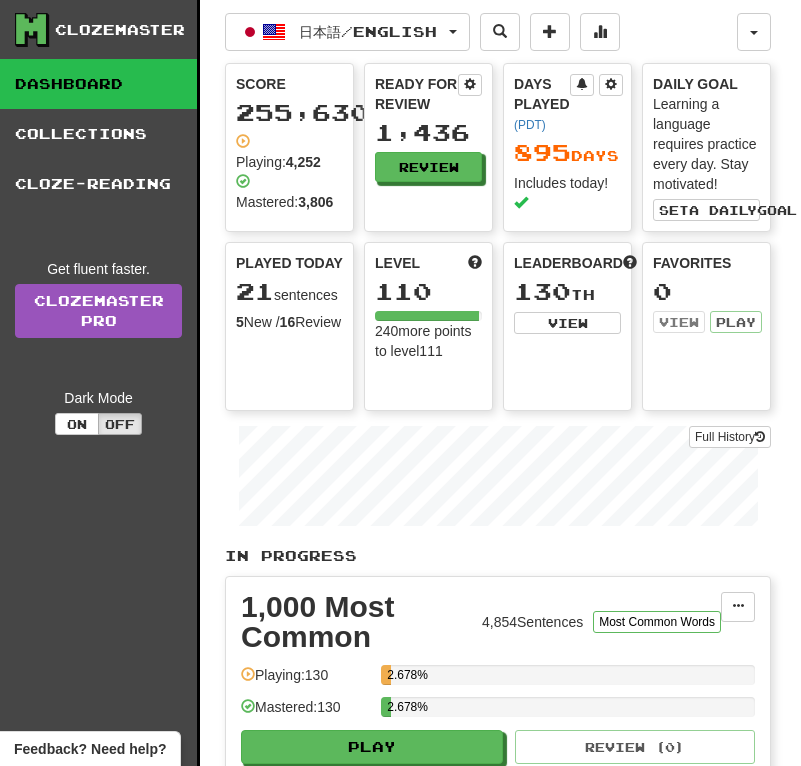 select on "**" 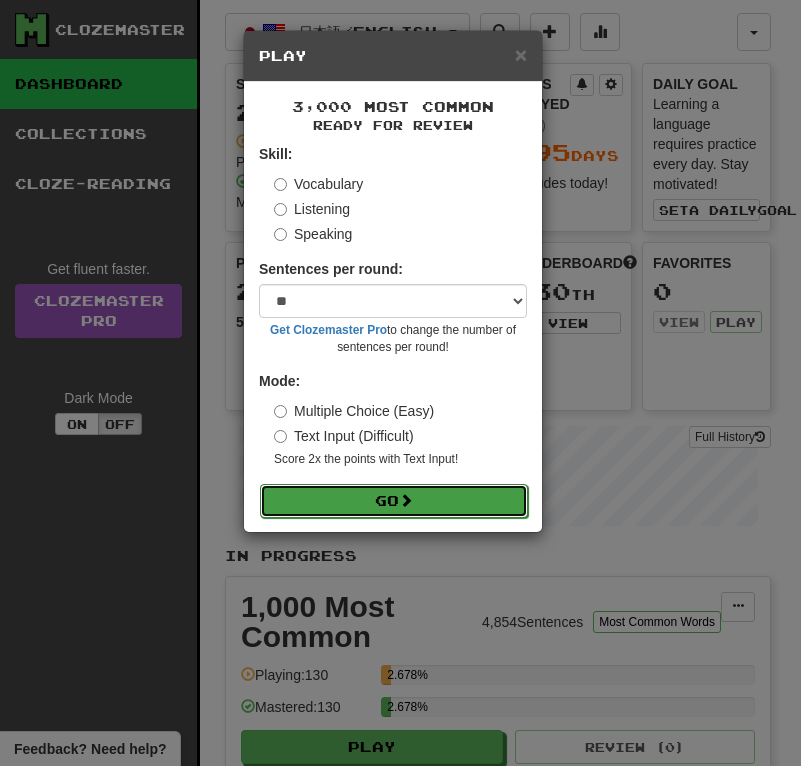 click on "Go" at bounding box center [394, 501] 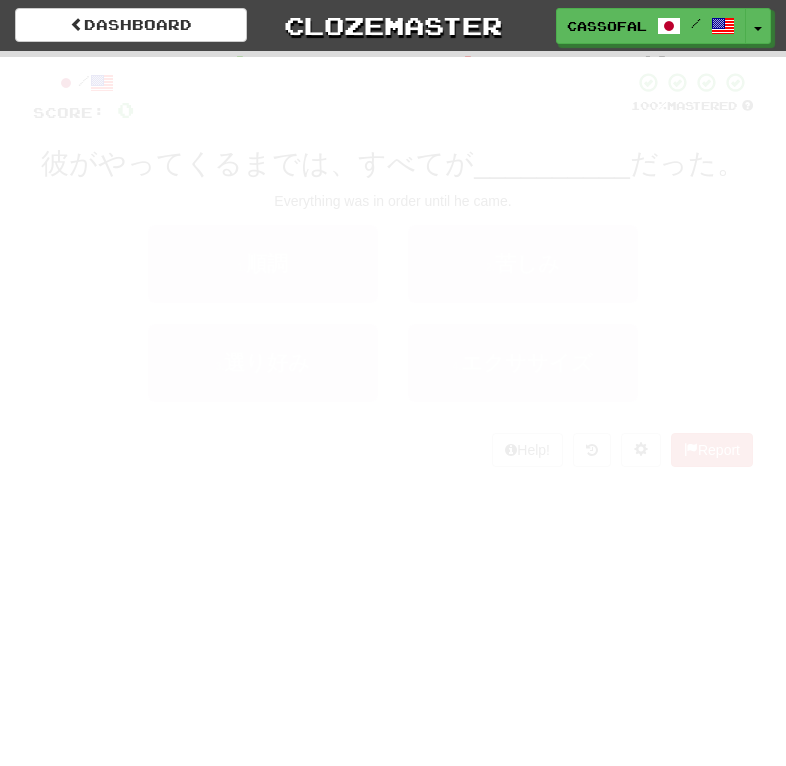 scroll, scrollTop: 0, scrollLeft: 0, axis: both 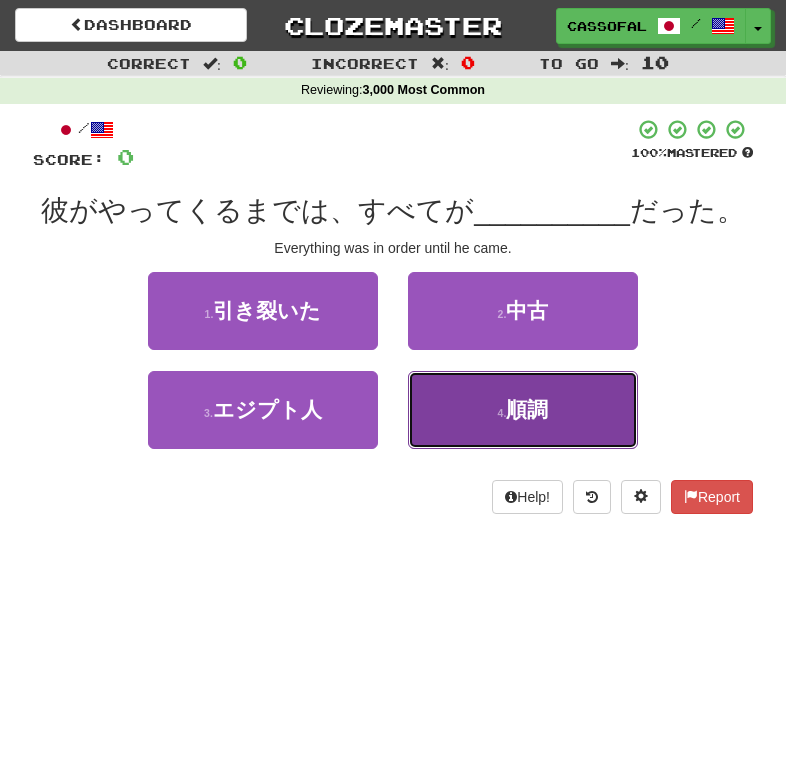 click on "4 .  順調" at bounding box center (523, 410) 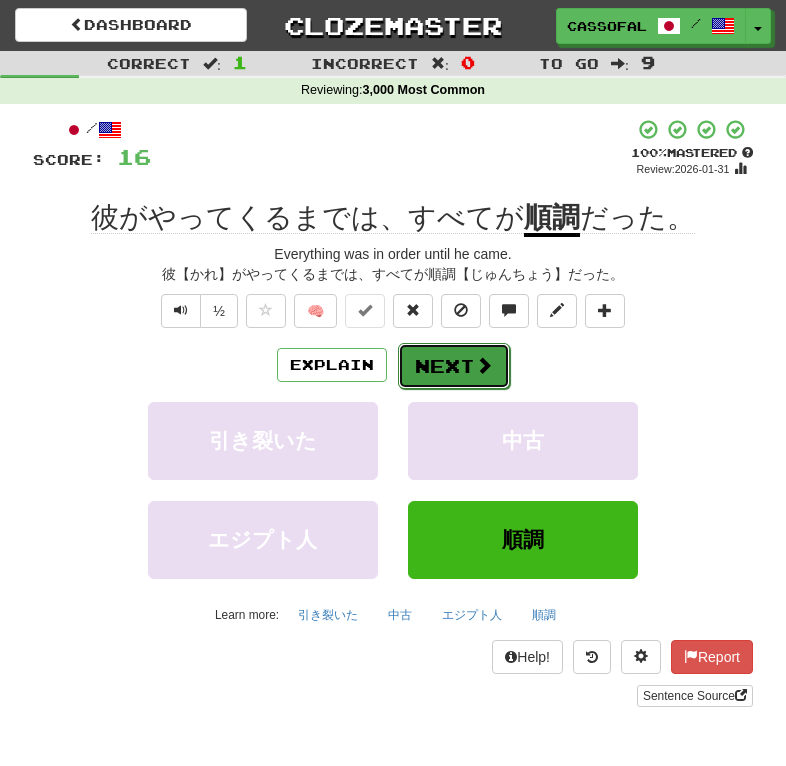 click on "Next" at bounding box center (454, 366) 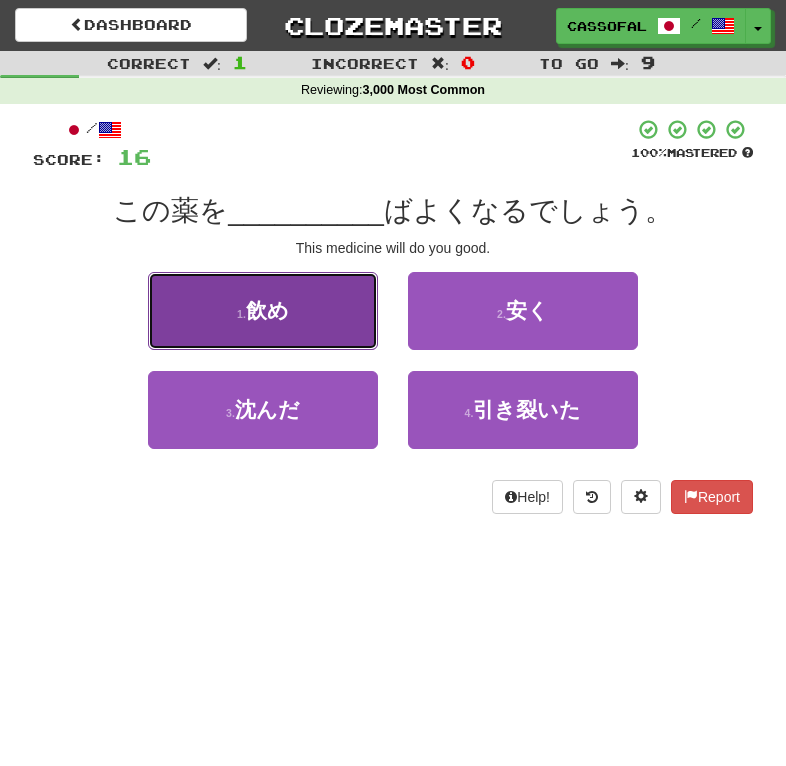 click on "1 .  飲め" at bounding box center [263, 311] 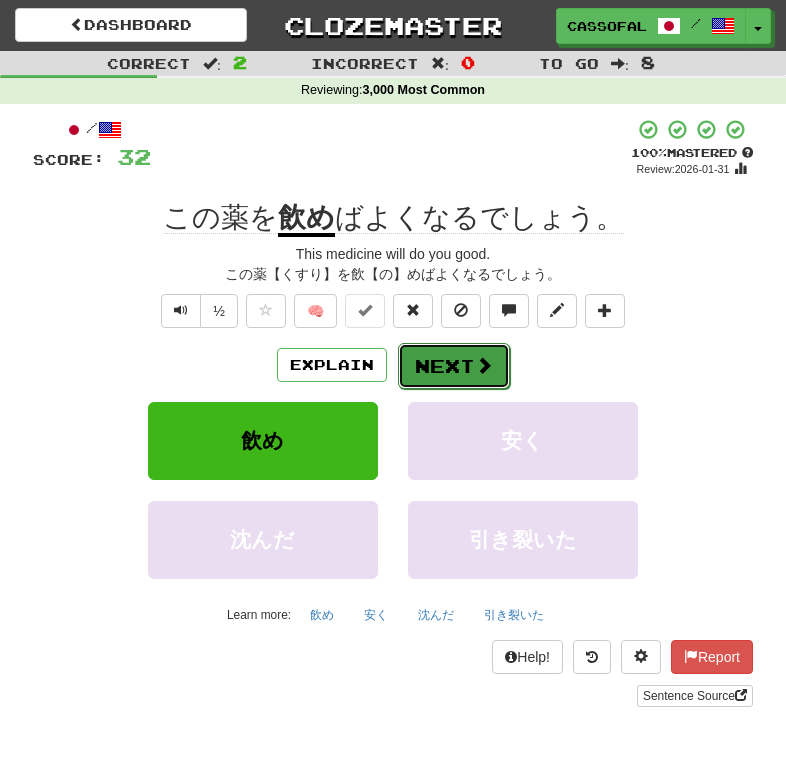 click on "Next" at bounding box center (454, 366) 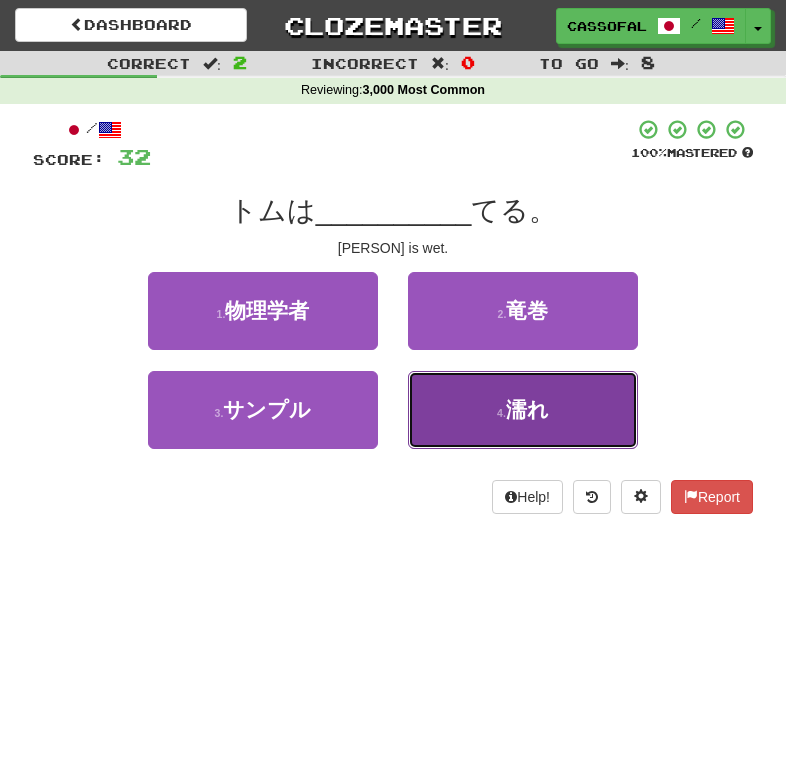 click on "4 .  濡れ" at bounding box center [523, 410] 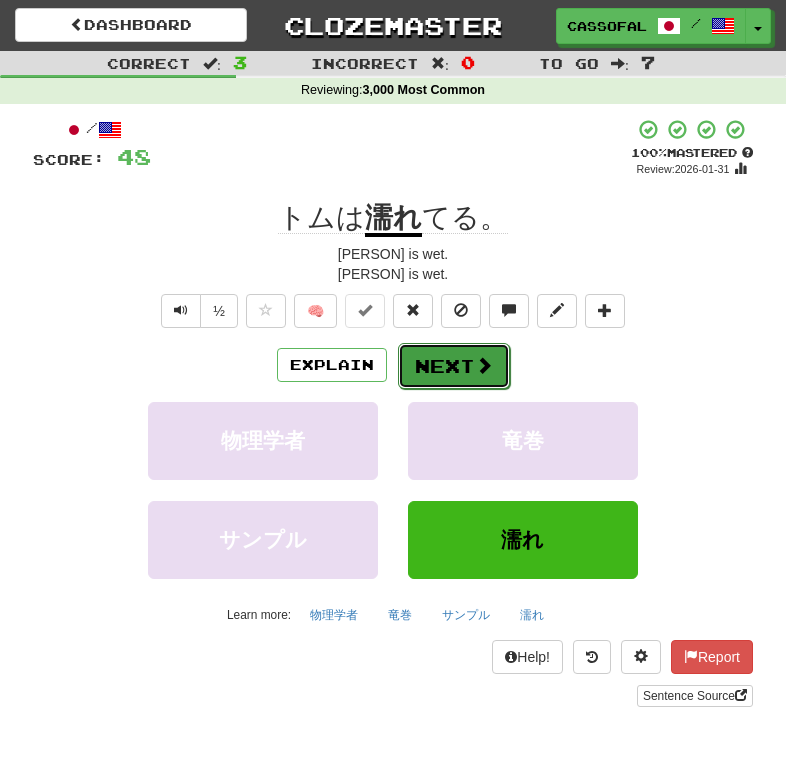 click on "Next" at bounding box center (454, 366) 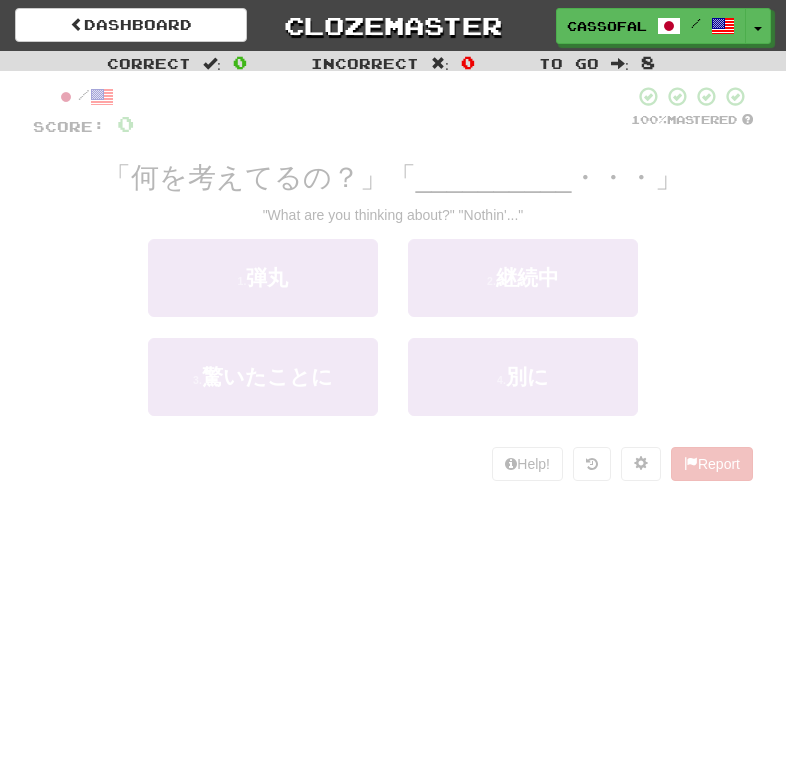 scroll, scrollTop: 0, scrollLeft: 0, axis: both 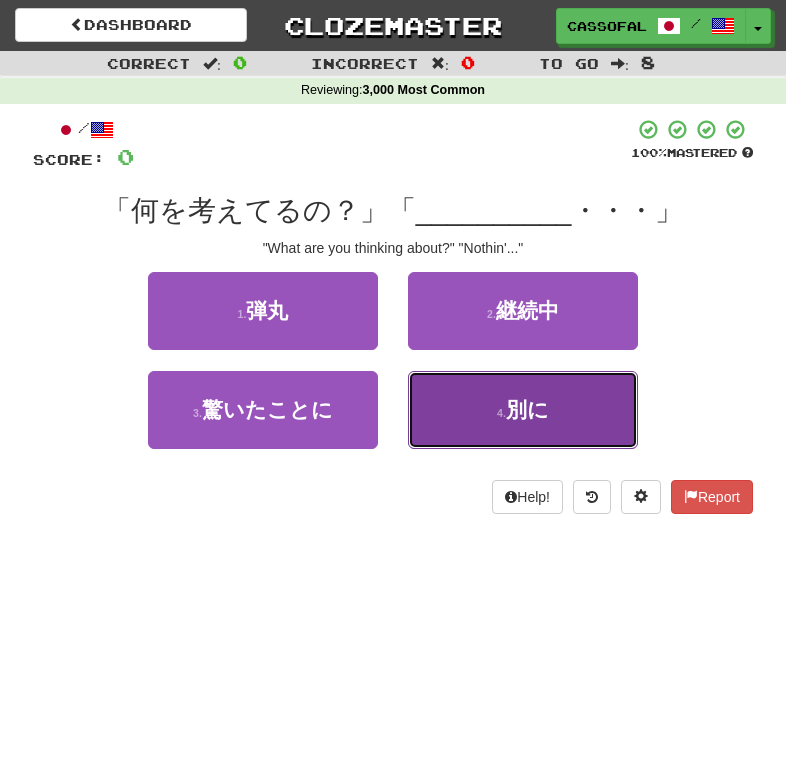 click on "4 .  別に" at bounding box center (523, 410) 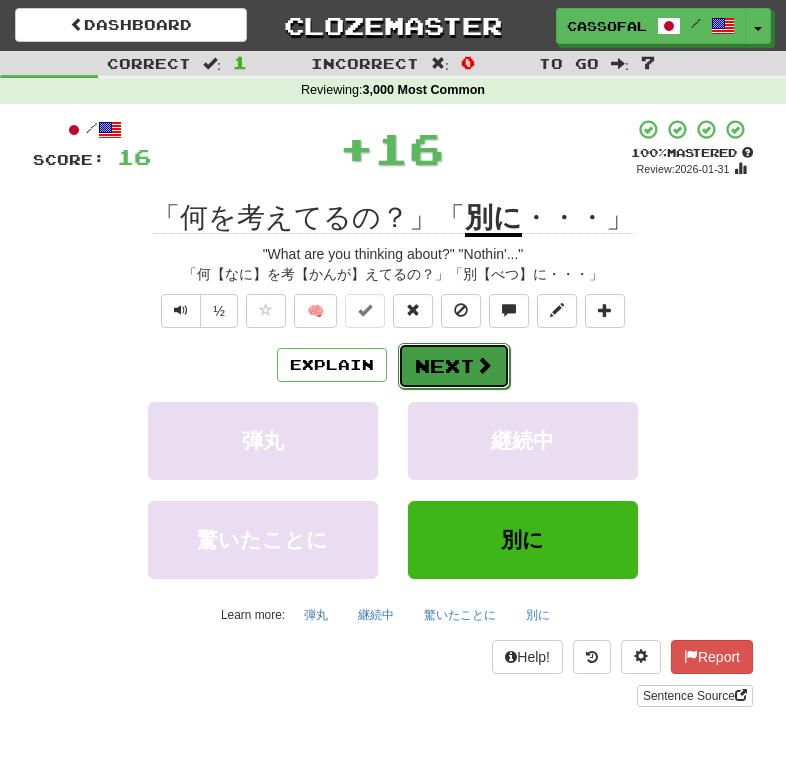 click on "Next" at bounding box center [454, 366] 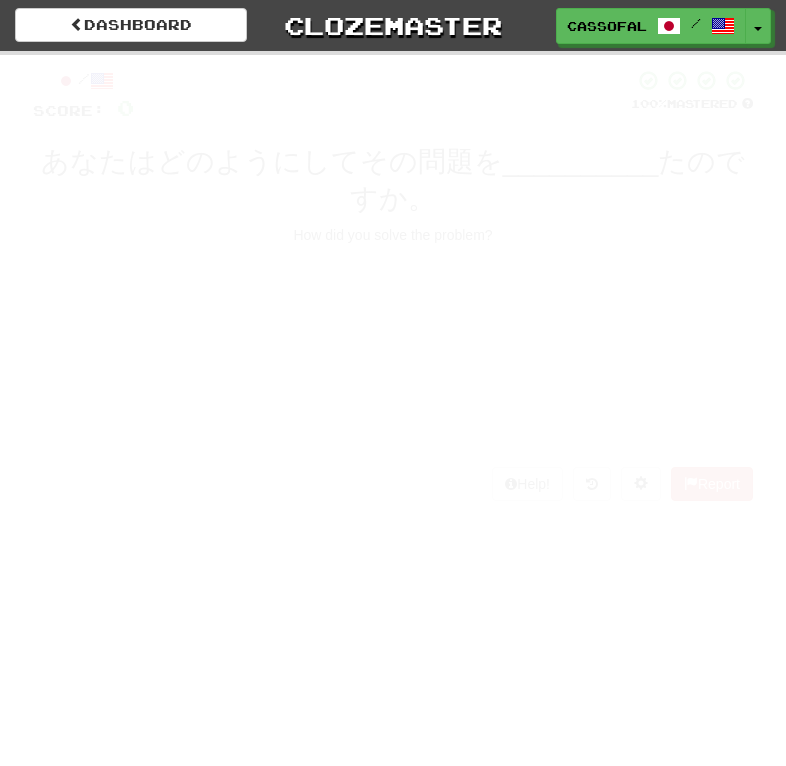 scroll, scrollTop: 0, scrollLeft: 0, axis: both 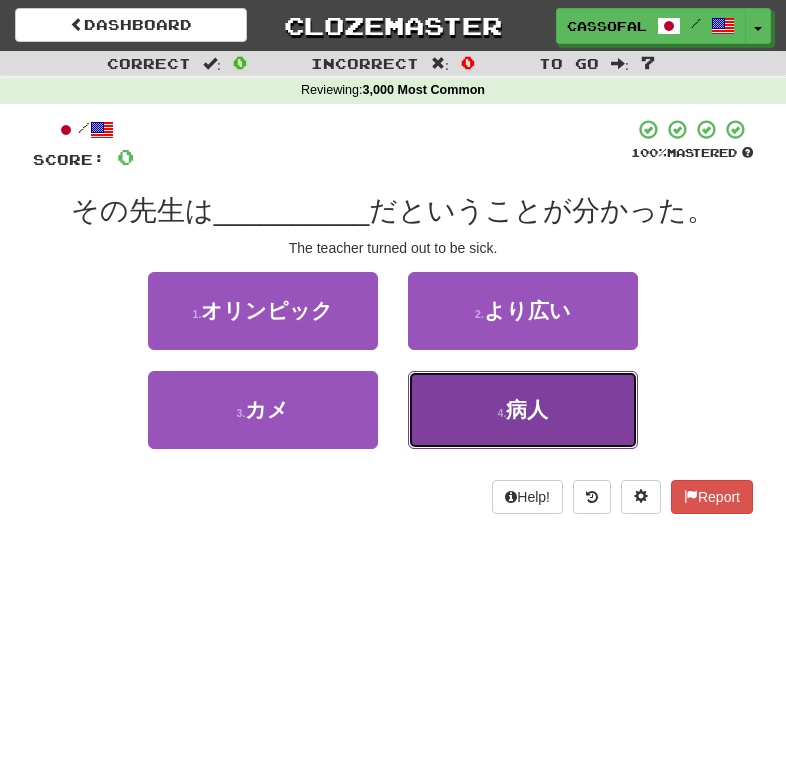 click on "4 .  病人" at bounding box center (523, 410) 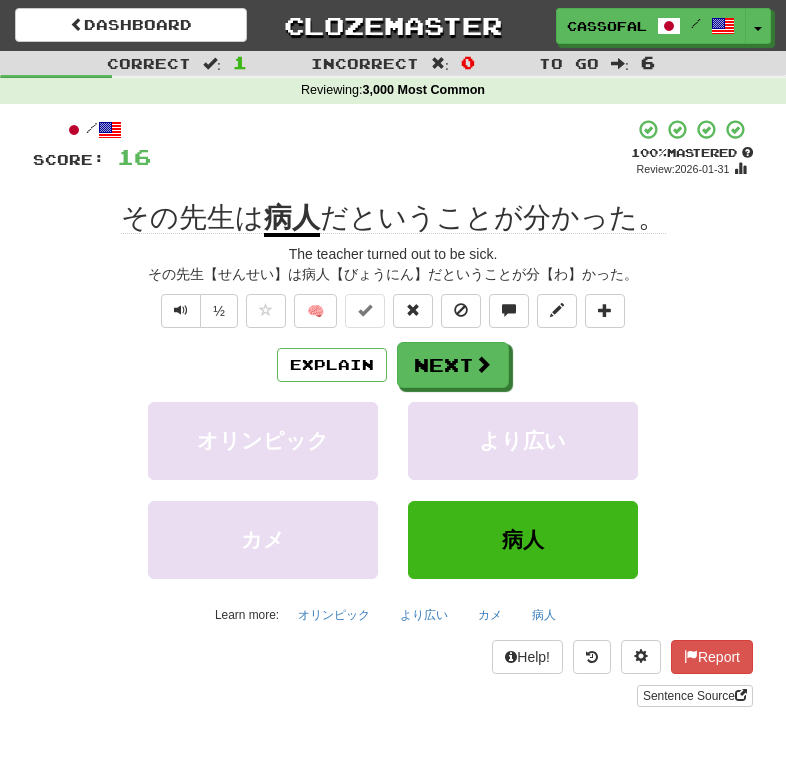 click on "/  Score:   16 + 16 100 %  Mastered Review:  2026-01-31 その先生は 病人 だということが分かった。 The teacher turned out to be sick. その先生【せんせい】は病人【びょうにん】だということが分【わ】かった。 ½ 🧠 Explain Next オリンピック より広い カメ 病人 Learn more: オリンピック より広い カメ 病人  Help!  Report Sentence Source" at bounding box center (393, 412) 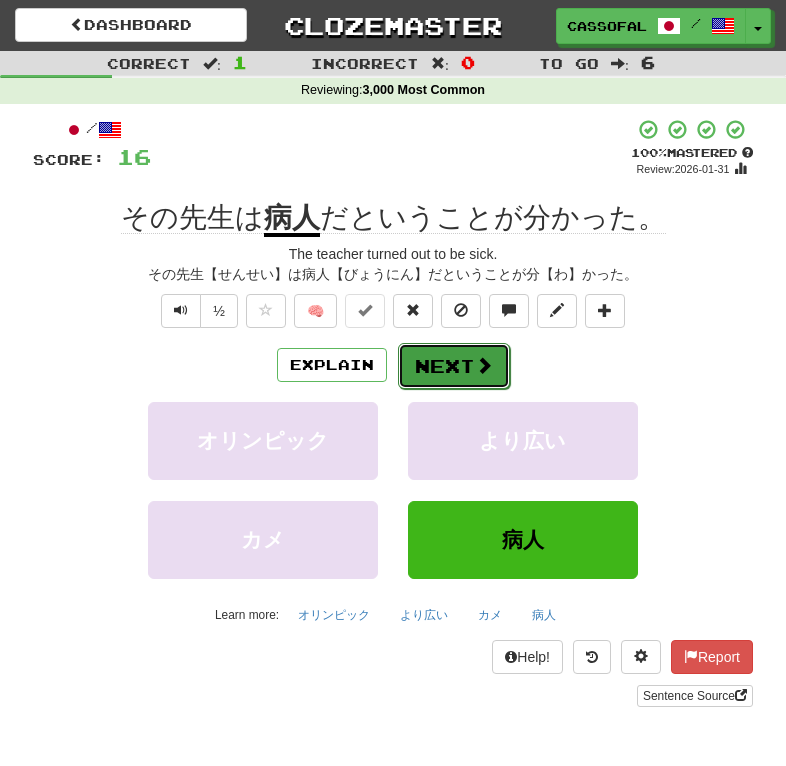 drag, startPoint x: 466, startPoint y: 352, endPoint x: 472, endPoint y: 364, distance: 13.416408 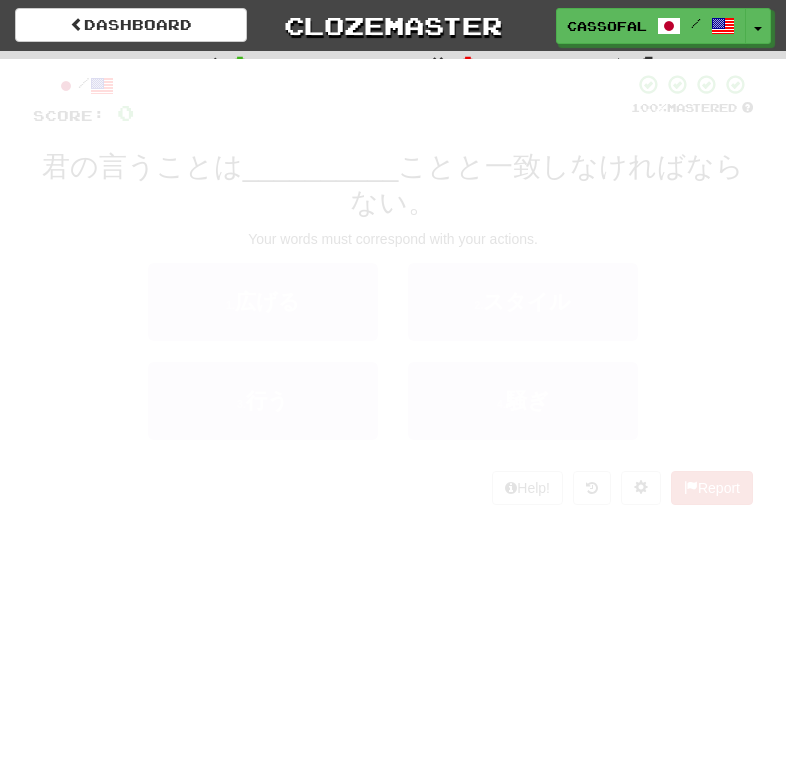 scroll, scrollTop: 0, scrollLeft: 0, axis: both 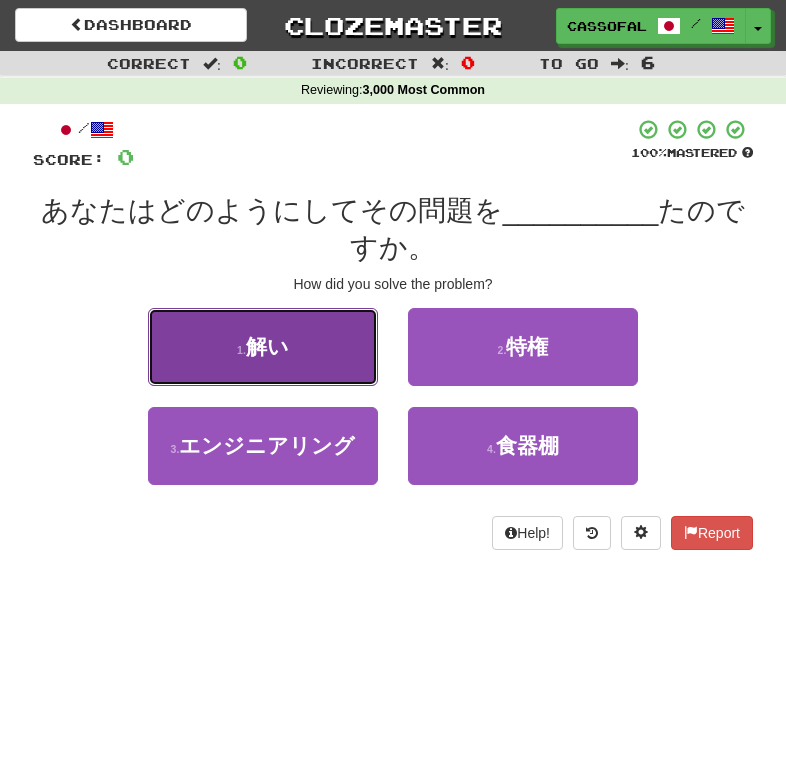 click on "解い" at bounding box center (267, 346) 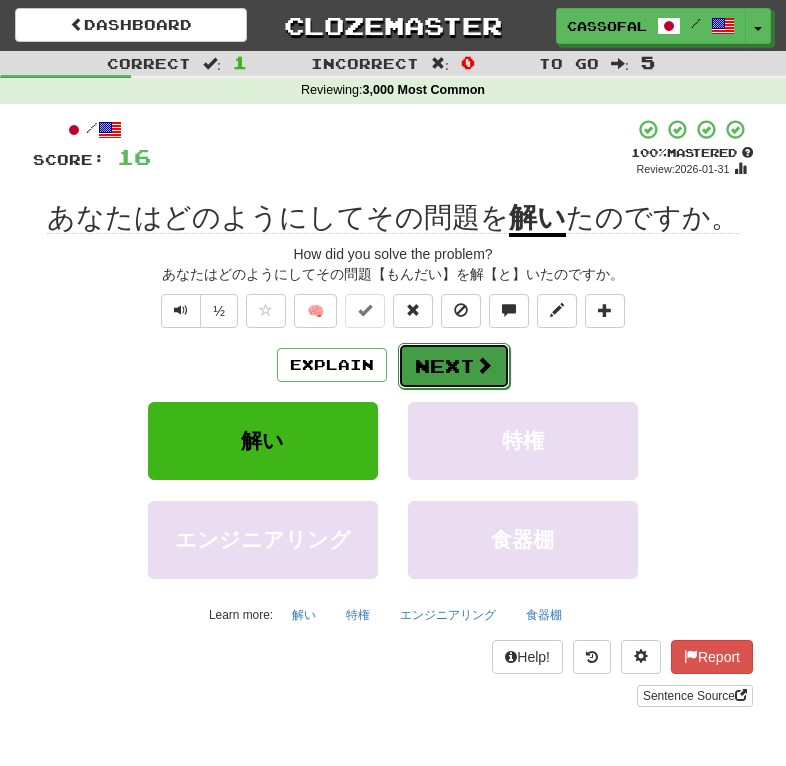 click on "Next" at bounding box center [454, 366] 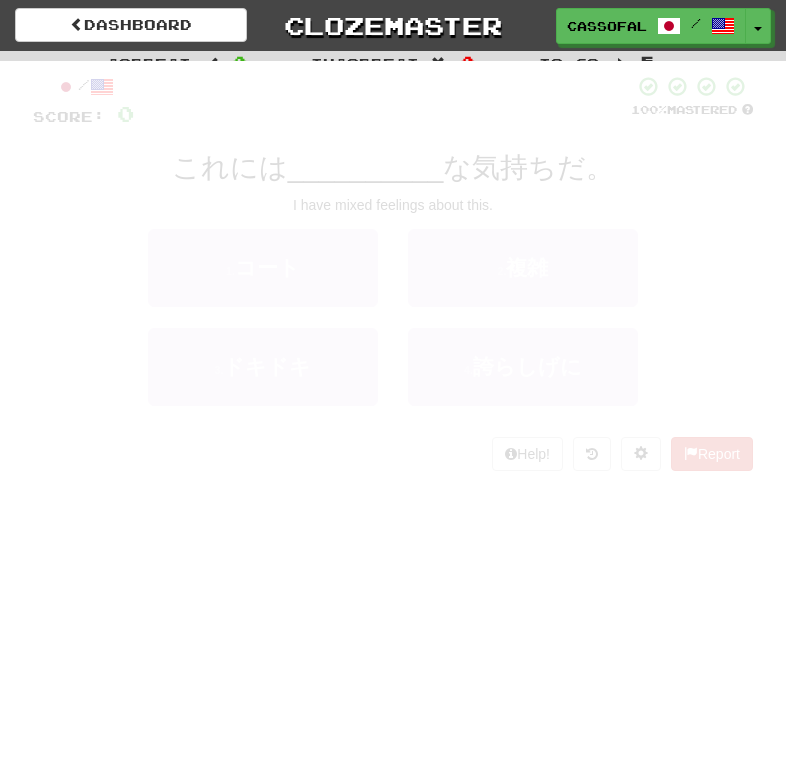 scroll, scrollTop: 0, scrollLeft: 0, axis: both 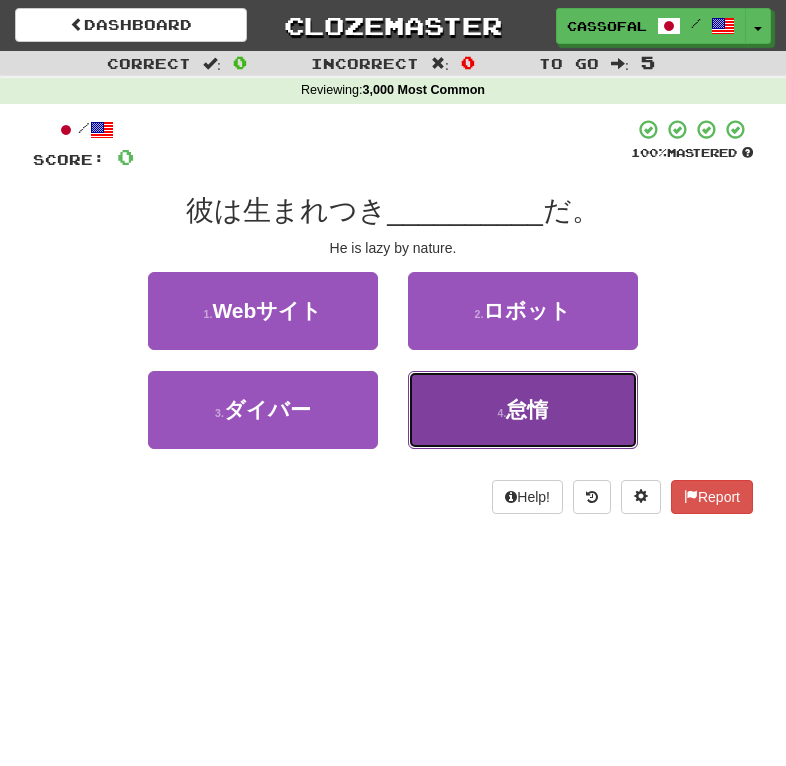 click on "4 .  怠惰" at bounding box center (523, 410) 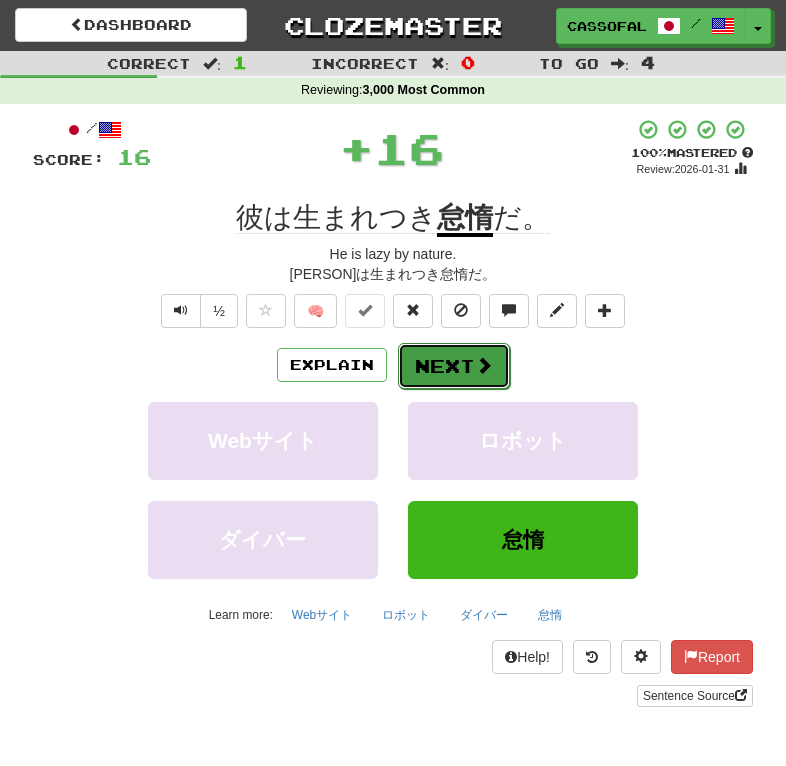 click on "Next" at bounding box center (454, 366) 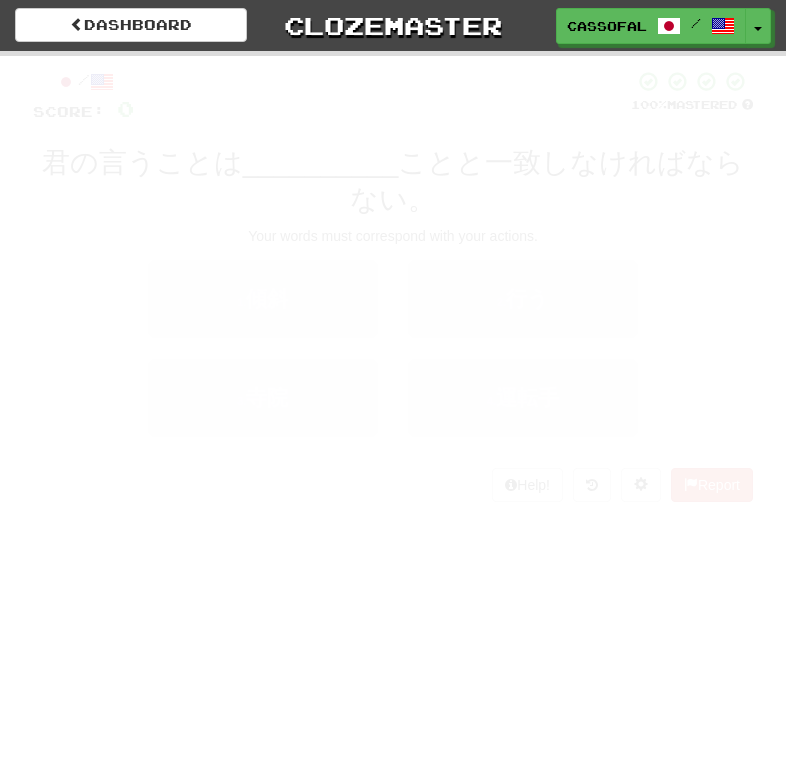 scroll, scrollTop: 0, scrollLeft: 0, axis: both 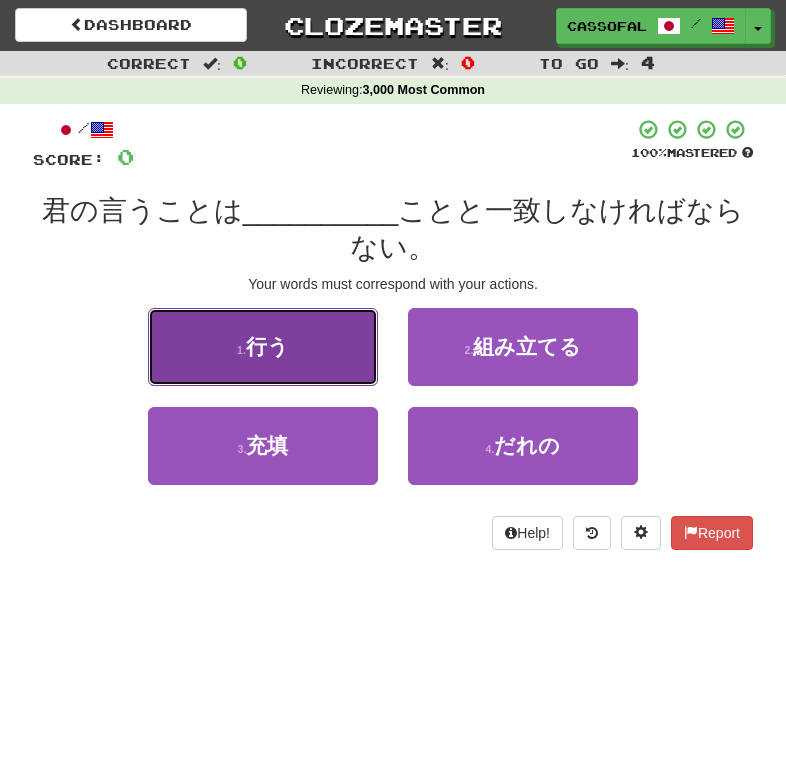click on "1 .  行う" at bounding box center [263, 347] 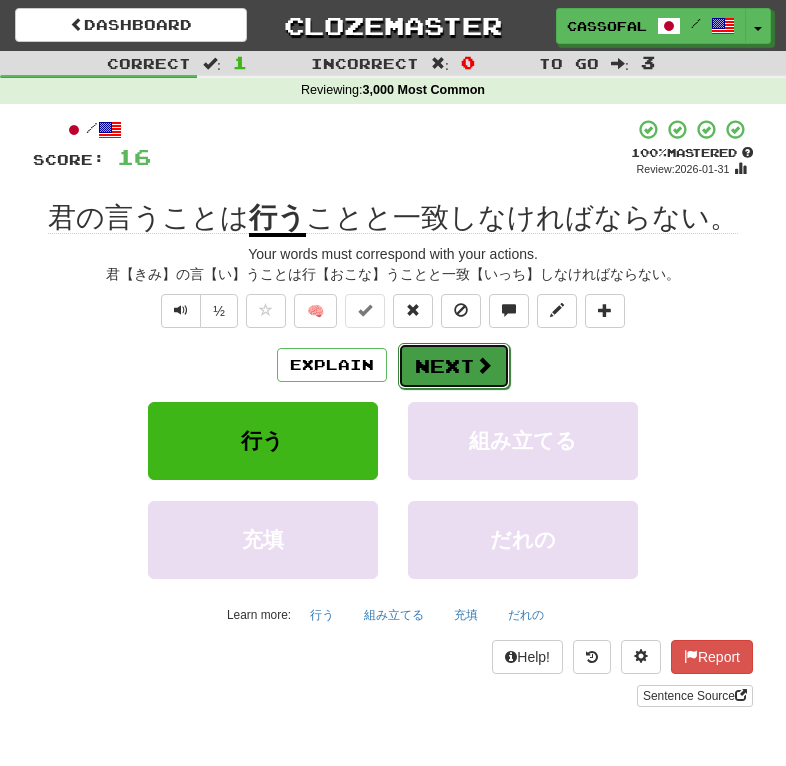 click on "Next" at bounding box center [454, 366] 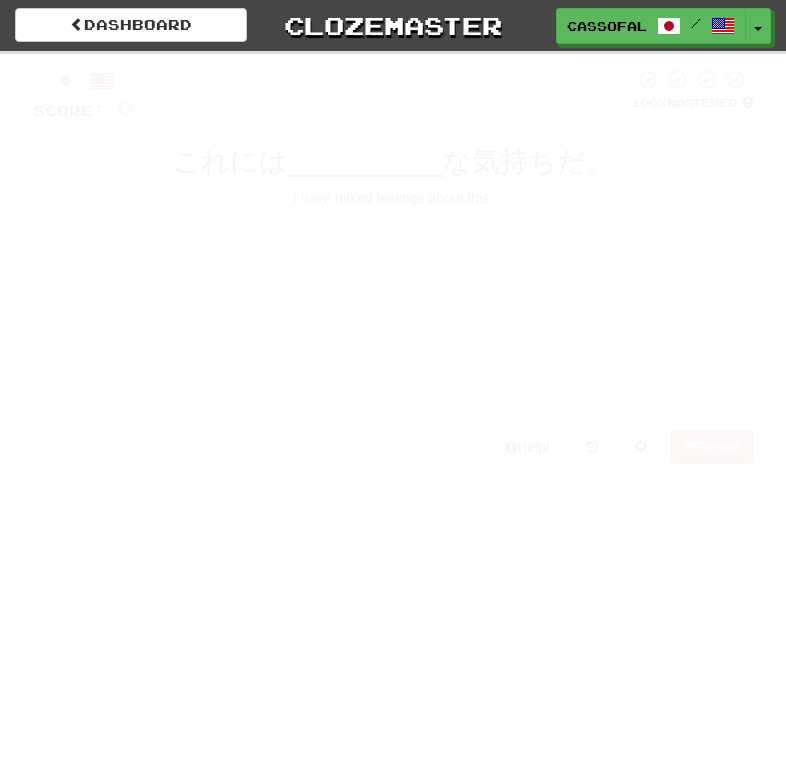 scroll, scrollTop: 0, scrollLeft: 0, axis: both 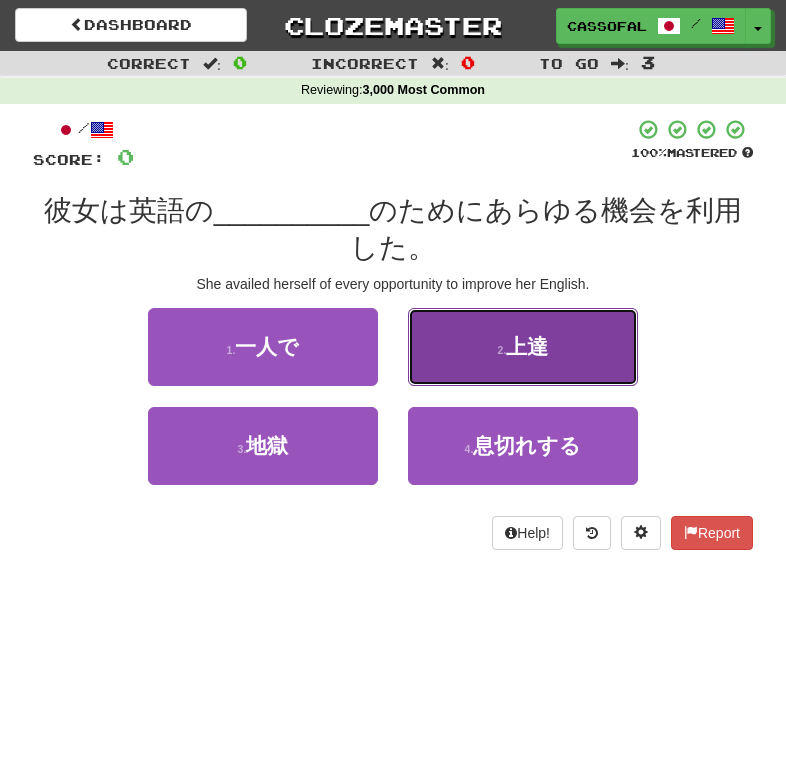 click on "2 .  上達" at bounding box center (523, 347) 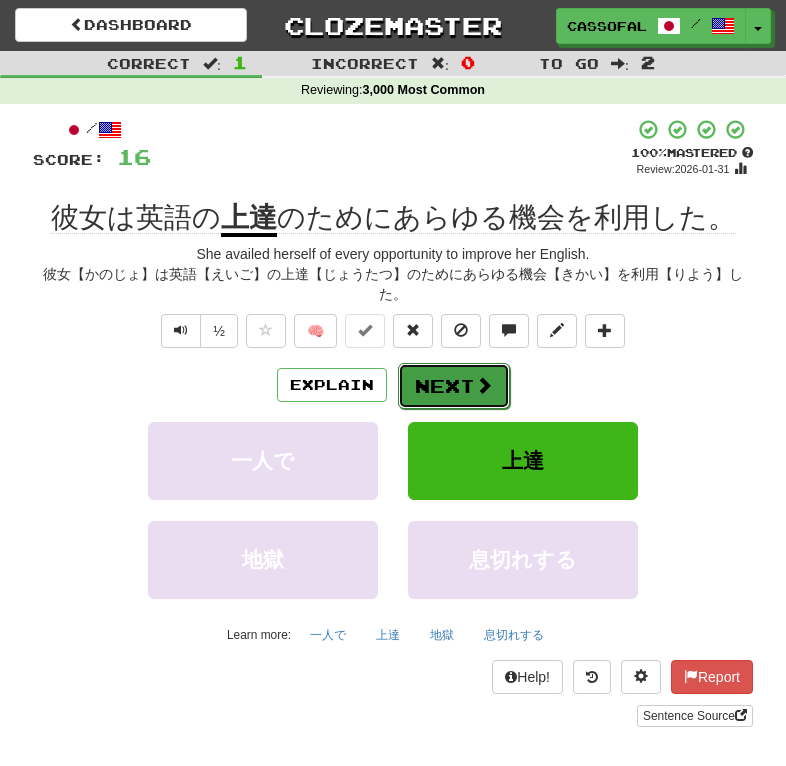 click on "Next" at bounding box center (454, 386) 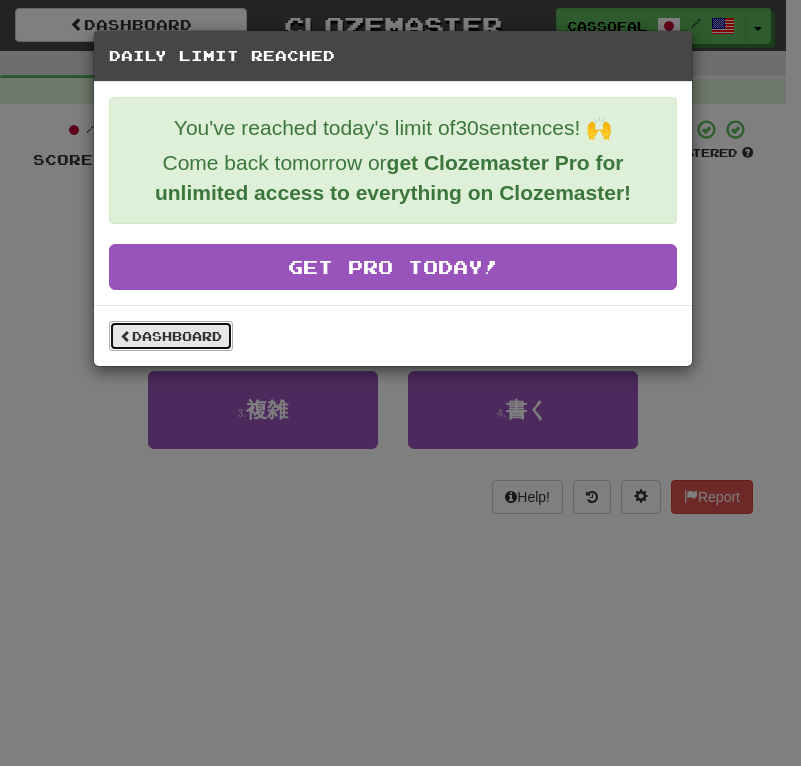 click on "Dashboard" at bounding box center [171, 336] 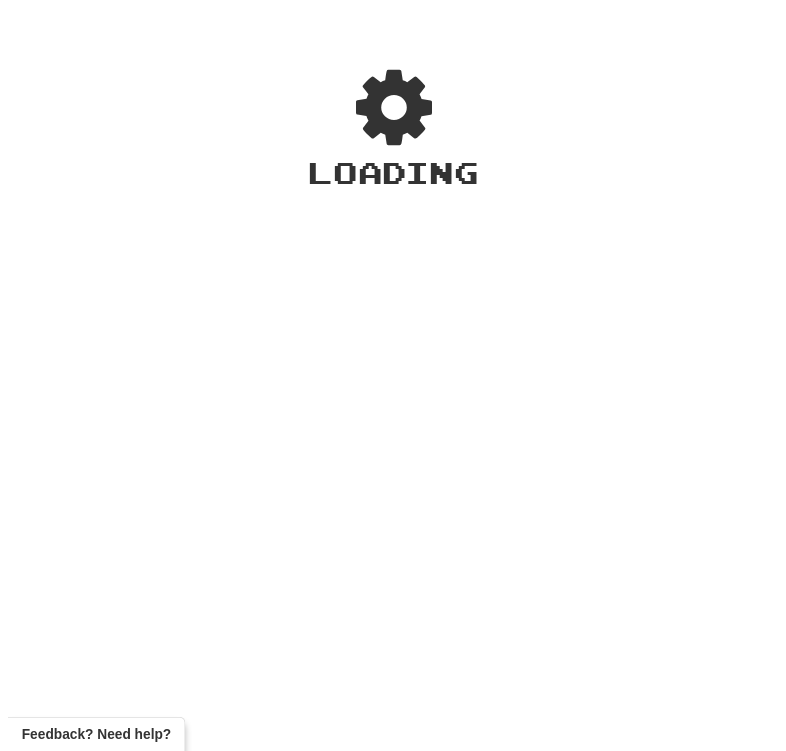 scroll, scrollTop: 0, scrollLeft: 0, axis: both 